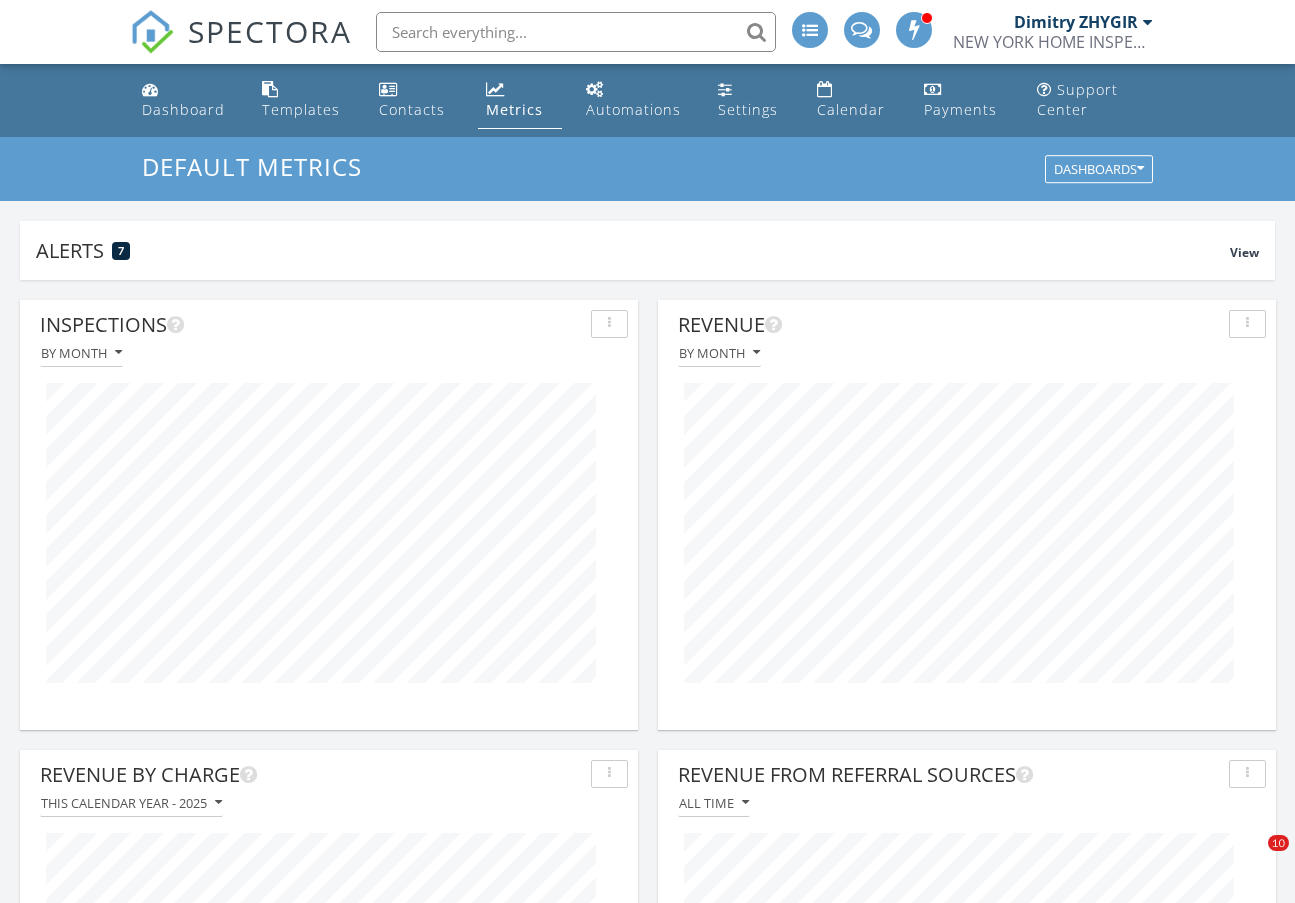scroll, scrollTop: 0, scrollLeft: 0, axis: both 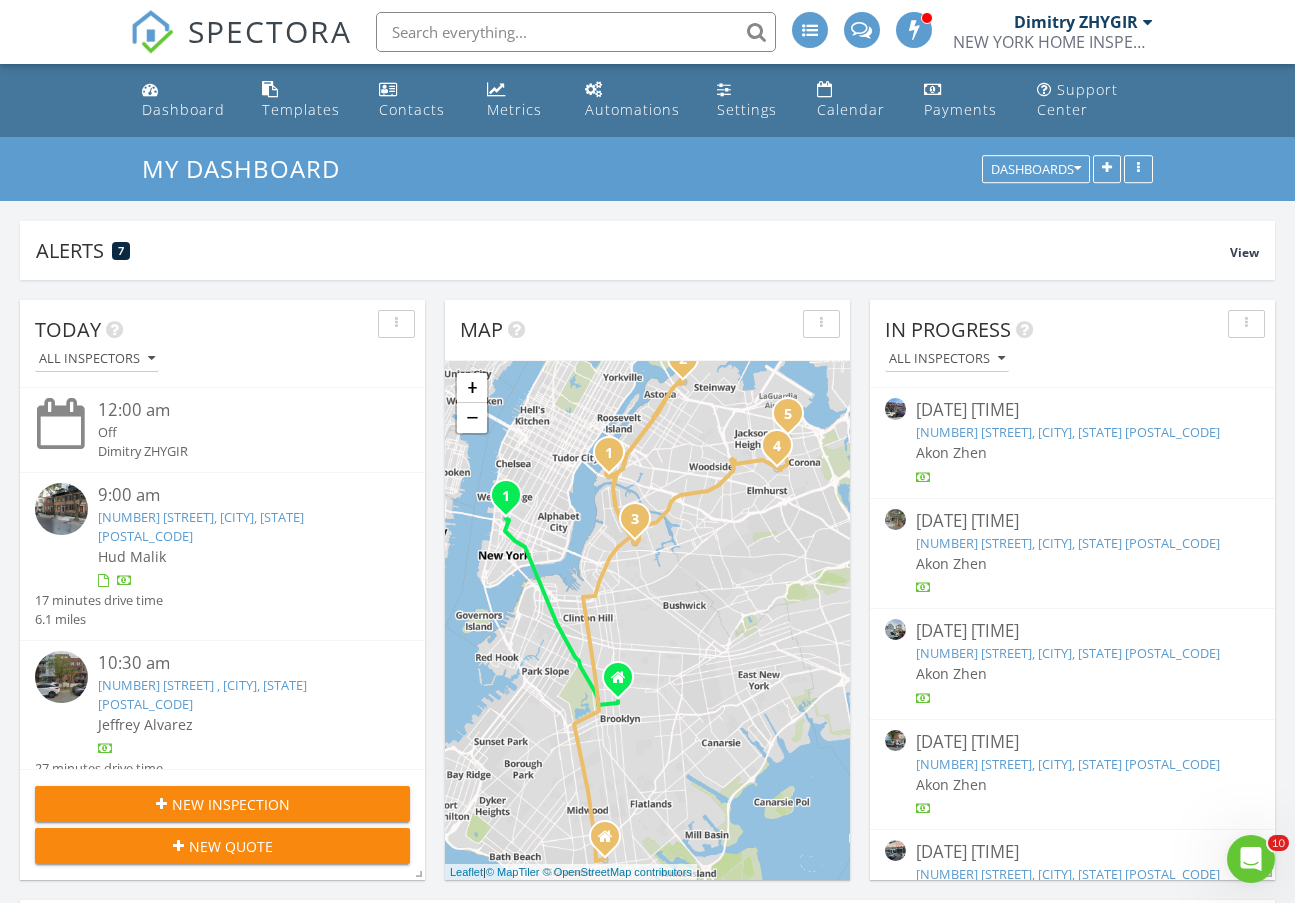click on "Today
All Inspectors
12:00 am
Off
Dimitry ZHYGIR
9:00 am
27 Vandam St, New York, NY 10013
Hud Malik
17 minutes drive time   6.1 miles       10:30 am
5-39 51st Ave , LONG ISLAND CITY, NY 11101
Jeffrey Alvarez
27 minutes drive time   11.5 miles       11:30 am
23-41 23rd St, LONG ISLAND CITY, NY 11105
Jeffrey Alvarez
9 minutes drive time   3.5 miles       12:00 pm
233 Withers St, BROOKLYN, NY 11211
Jeffrey Alvarez
14 minutes drive time   5.0 miles           4:00 pm
Work
Hud Malik
4:30 pm
92-20 Lamont Ave, FLUSHING, NY 11373" at bounding box center [647, 1190] 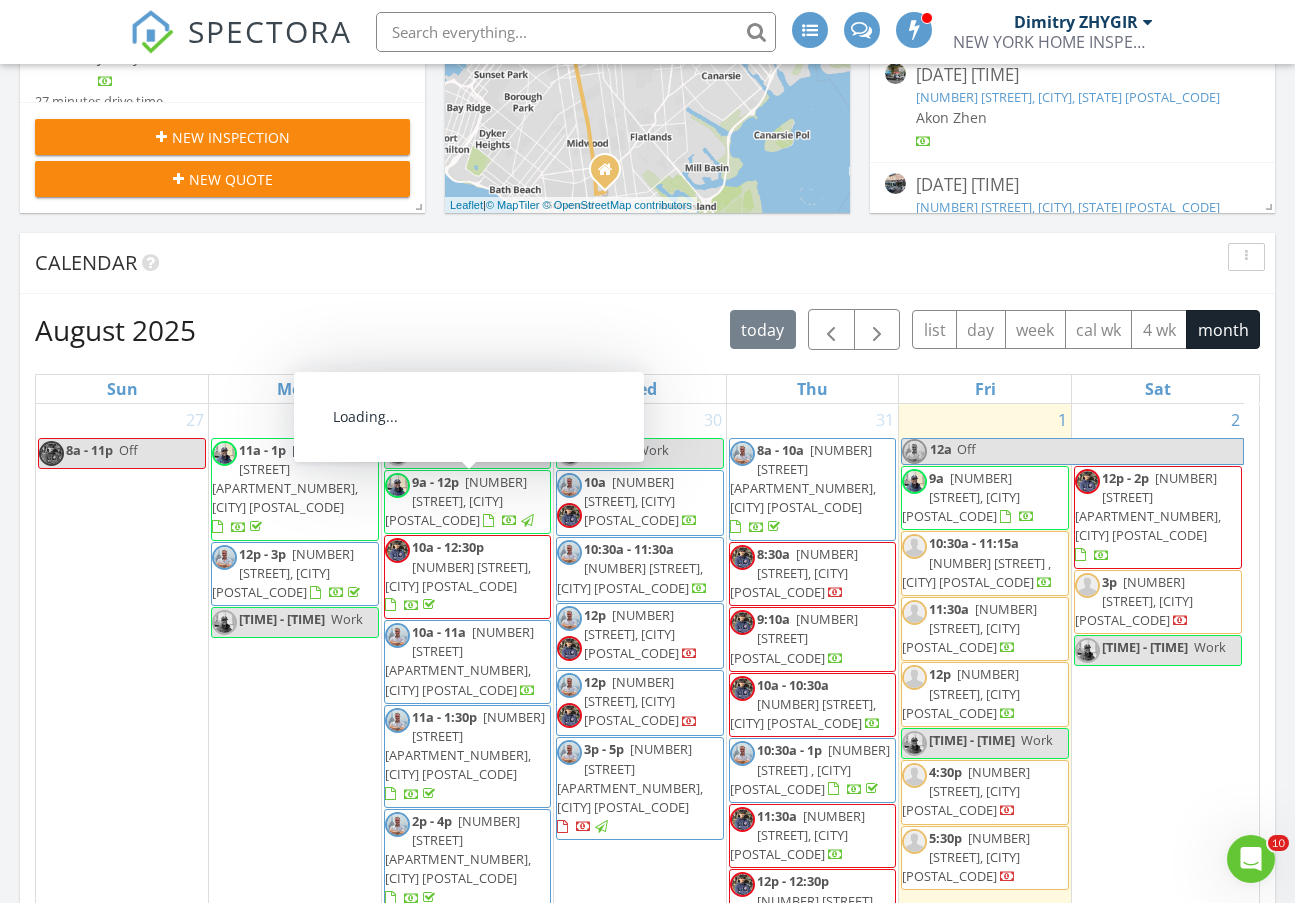 scroll, scrollTop: 1167, scrollLeft: 0, axis: vertical 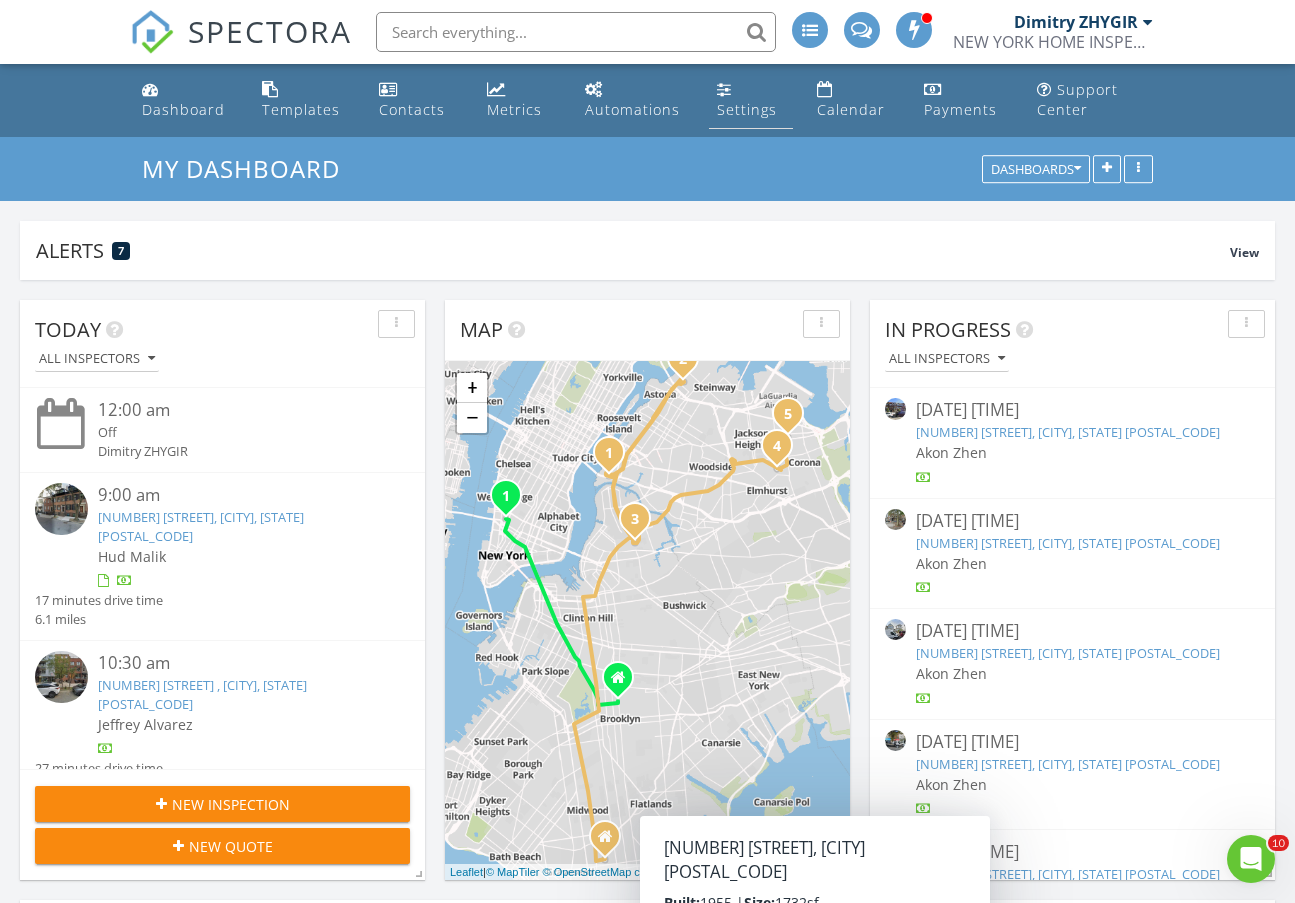 click on "Settings" at bounding box center (750, 100) 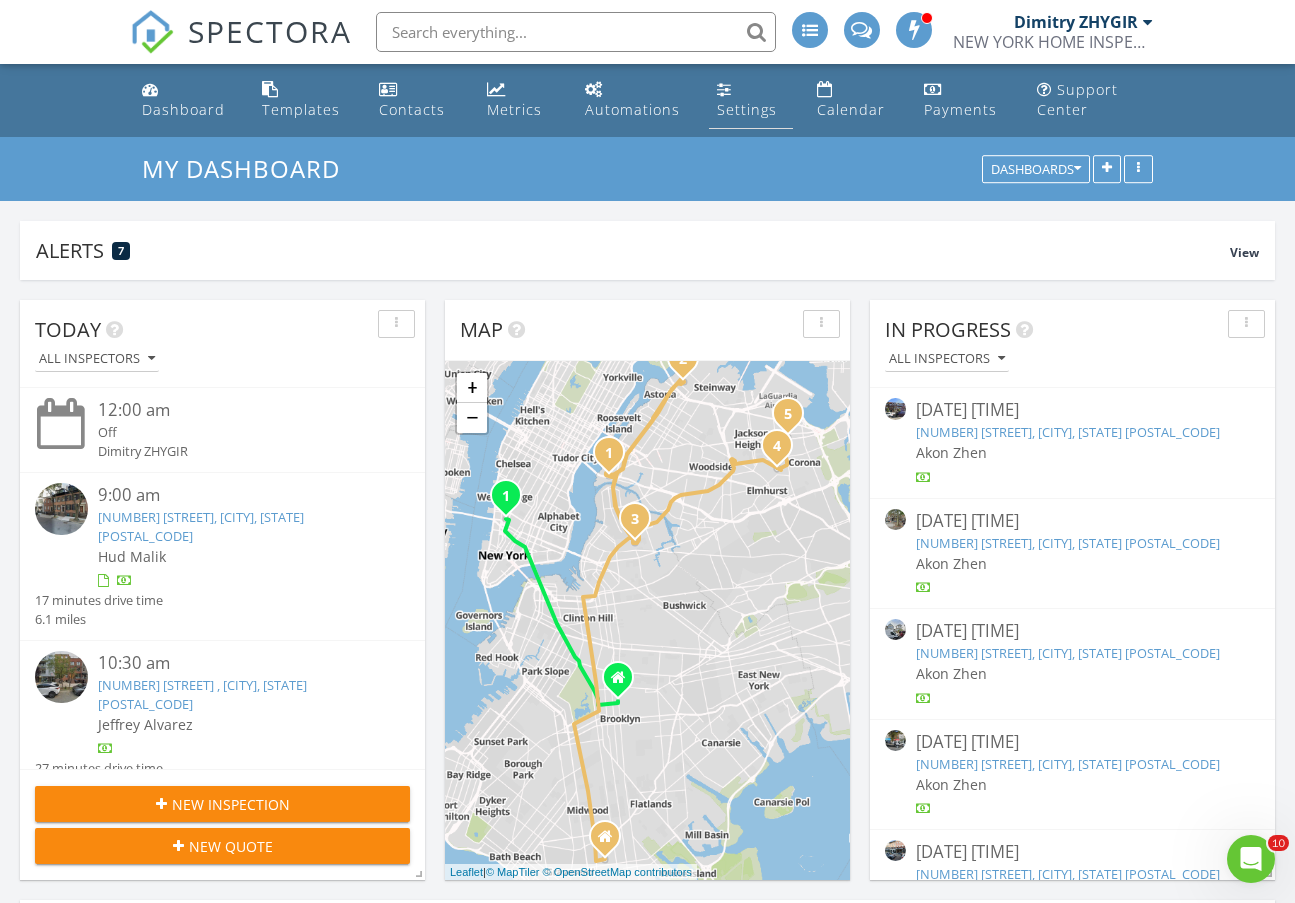 click on "Settings" at bounding box center (747, 109) 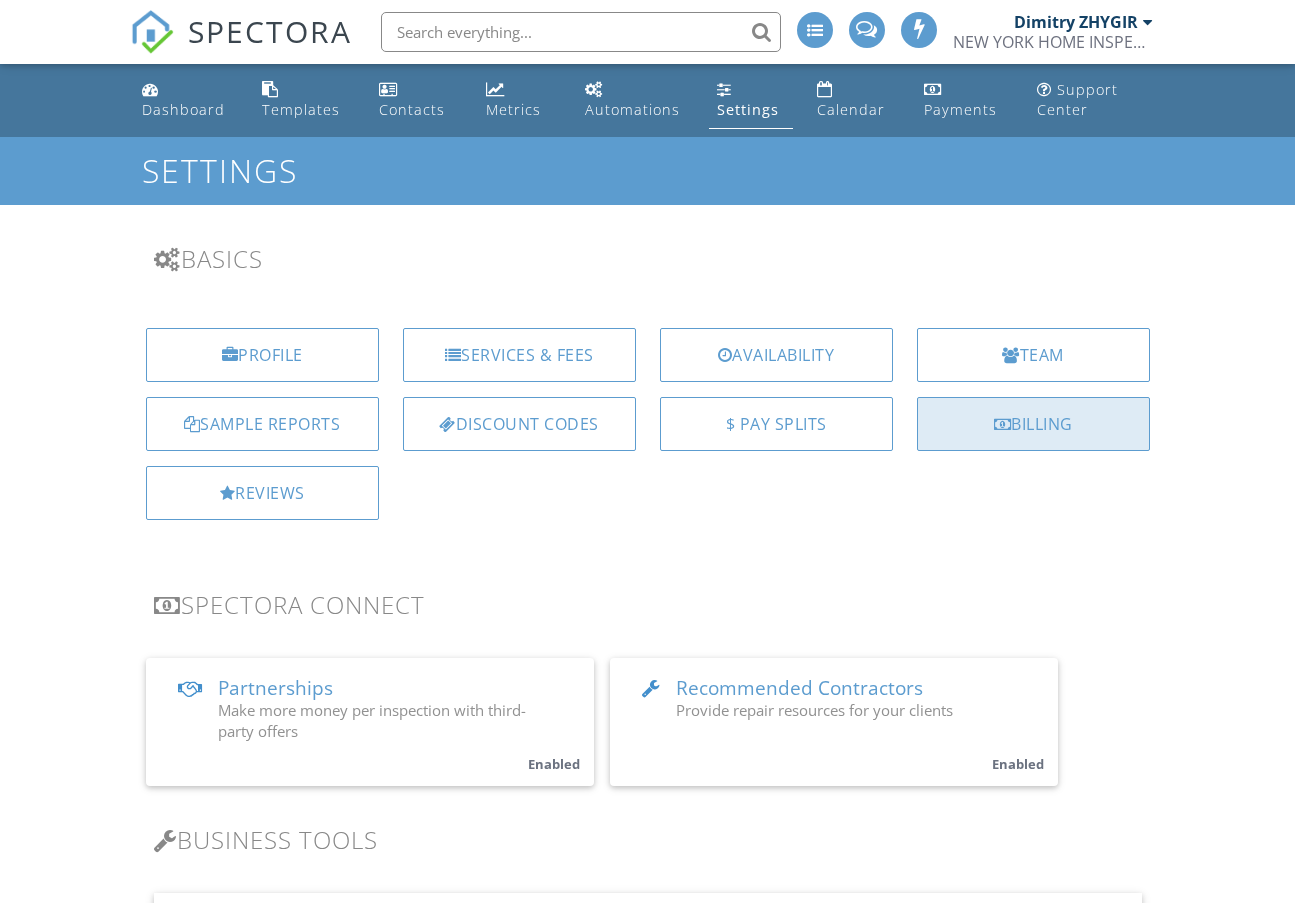 scroll, scrollTop: 0, scrollLeft: 0, axis: both 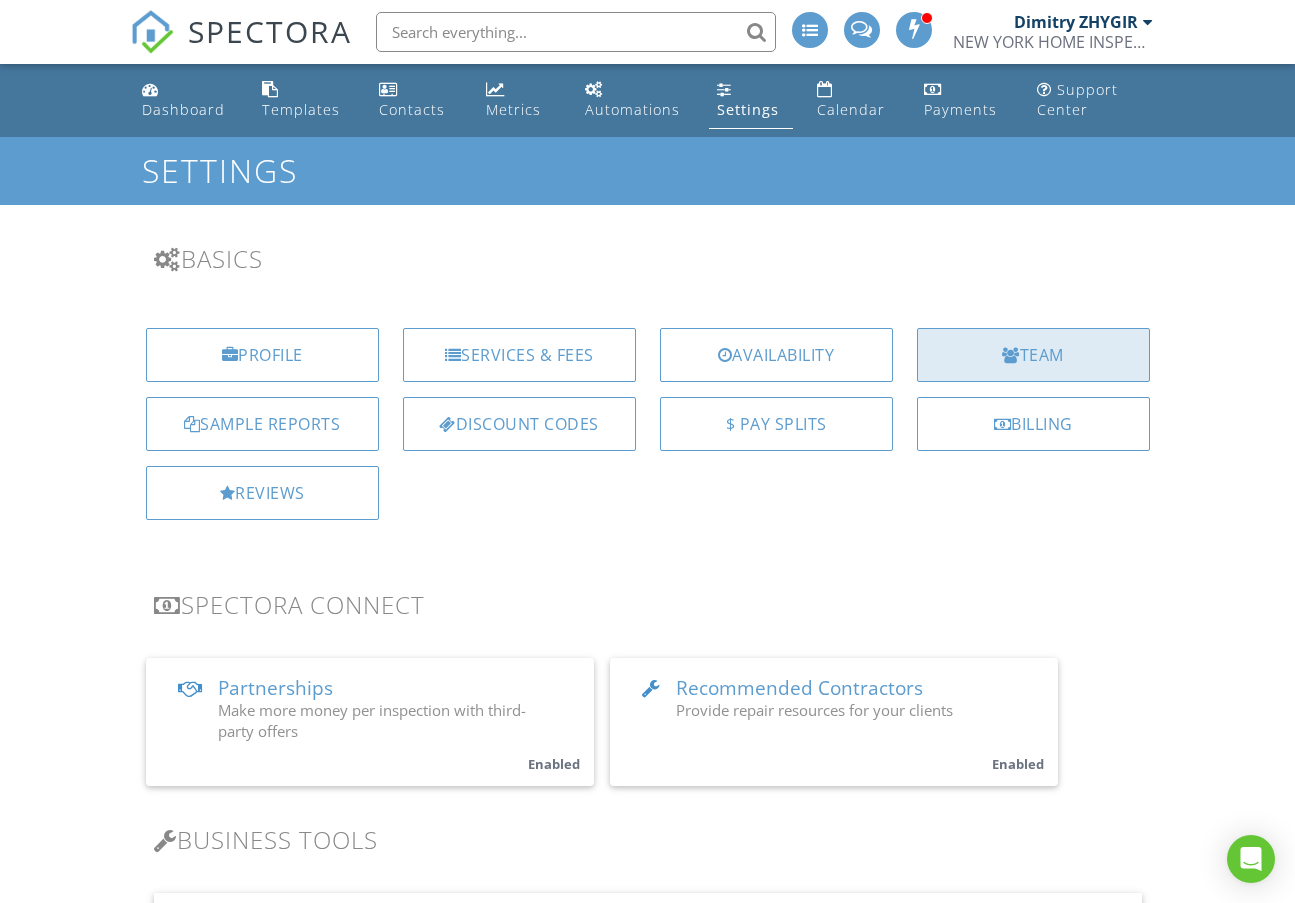 click on "Team" at bounding box center [1033, 355] 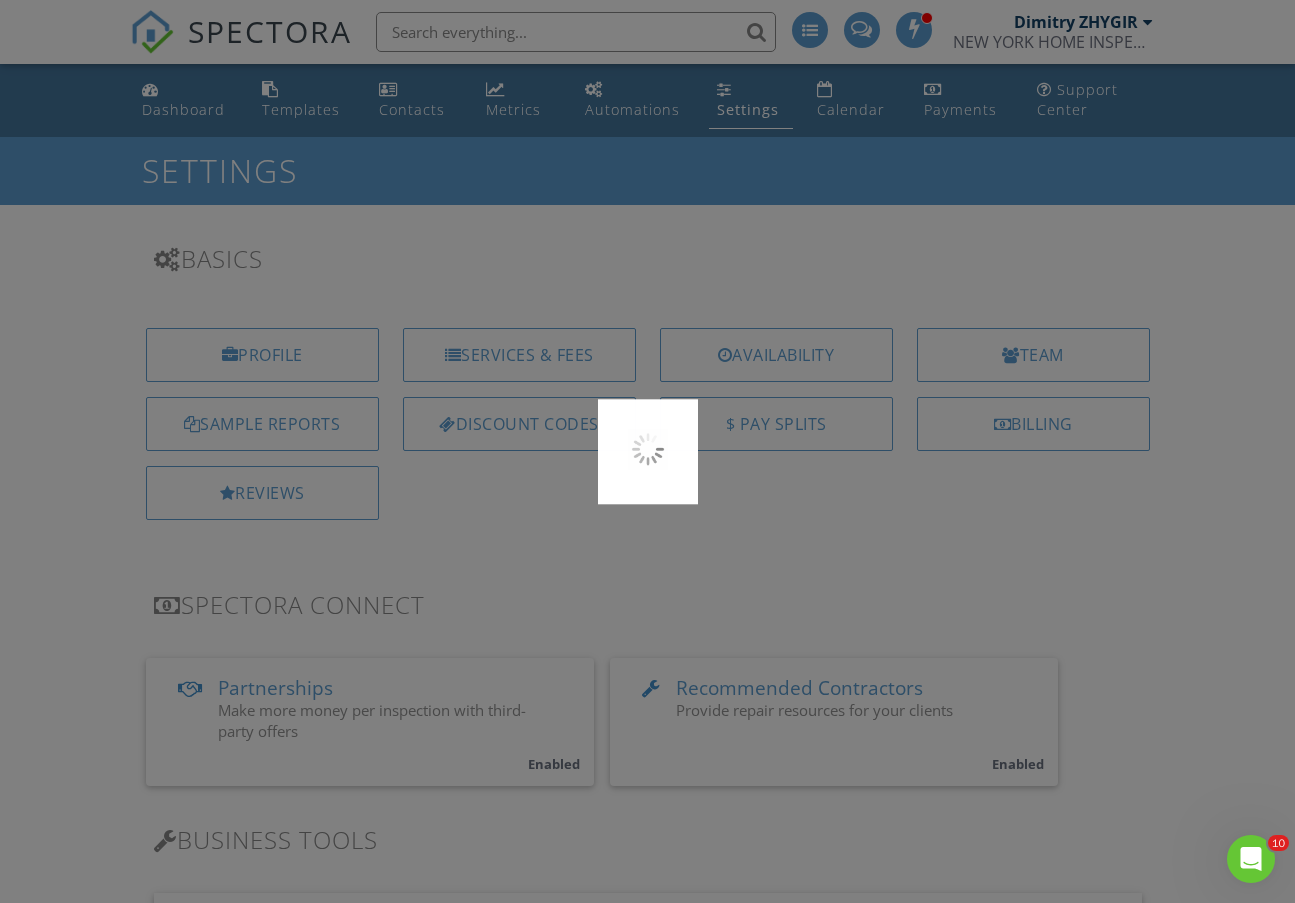 scroll, scrollTop: 0, scrollLeft: 0, axis: both 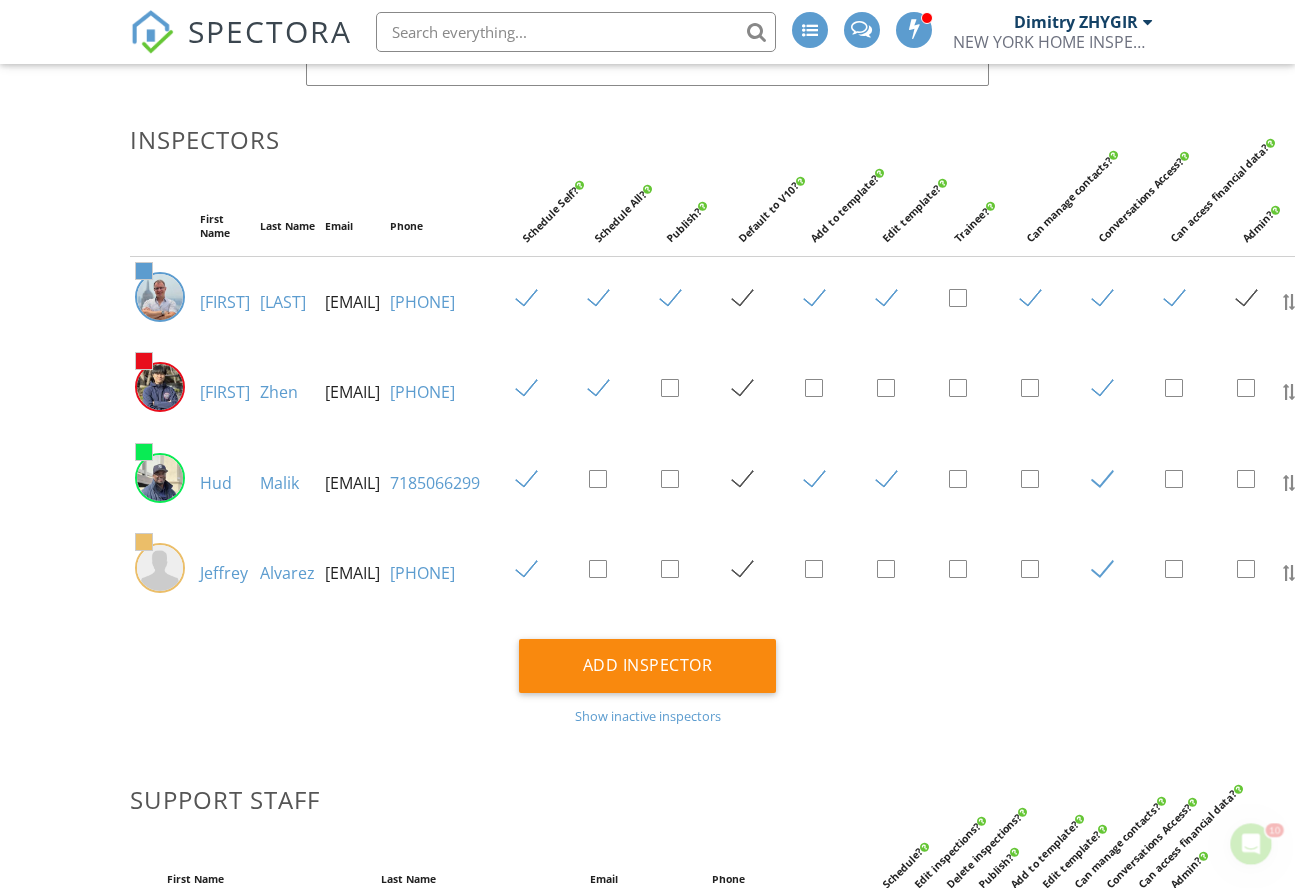 click on "Jeffrey" at bounding box center (224, 573) 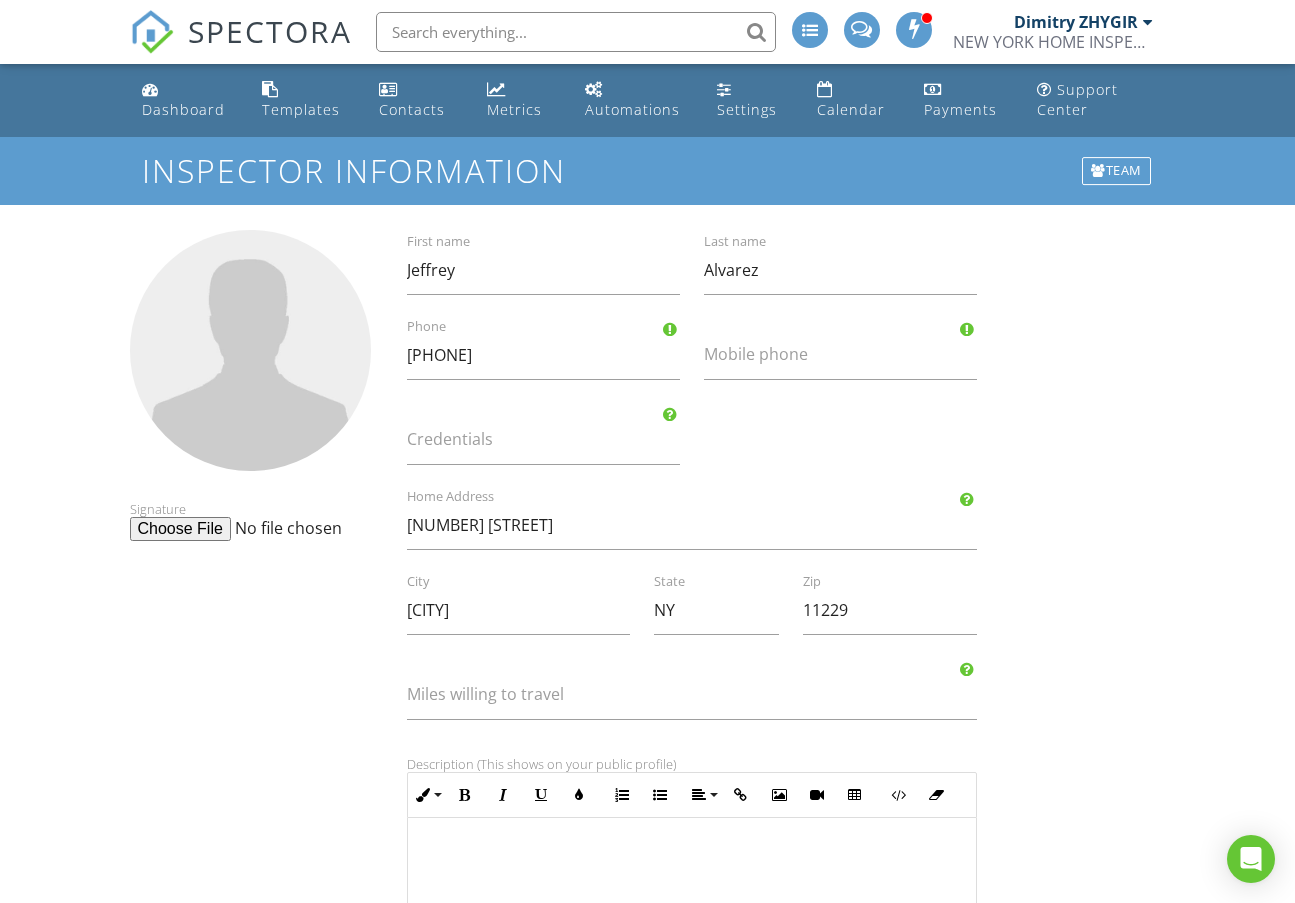 scroll, scrollTop: 0, scrollLeft: 0, axis: both 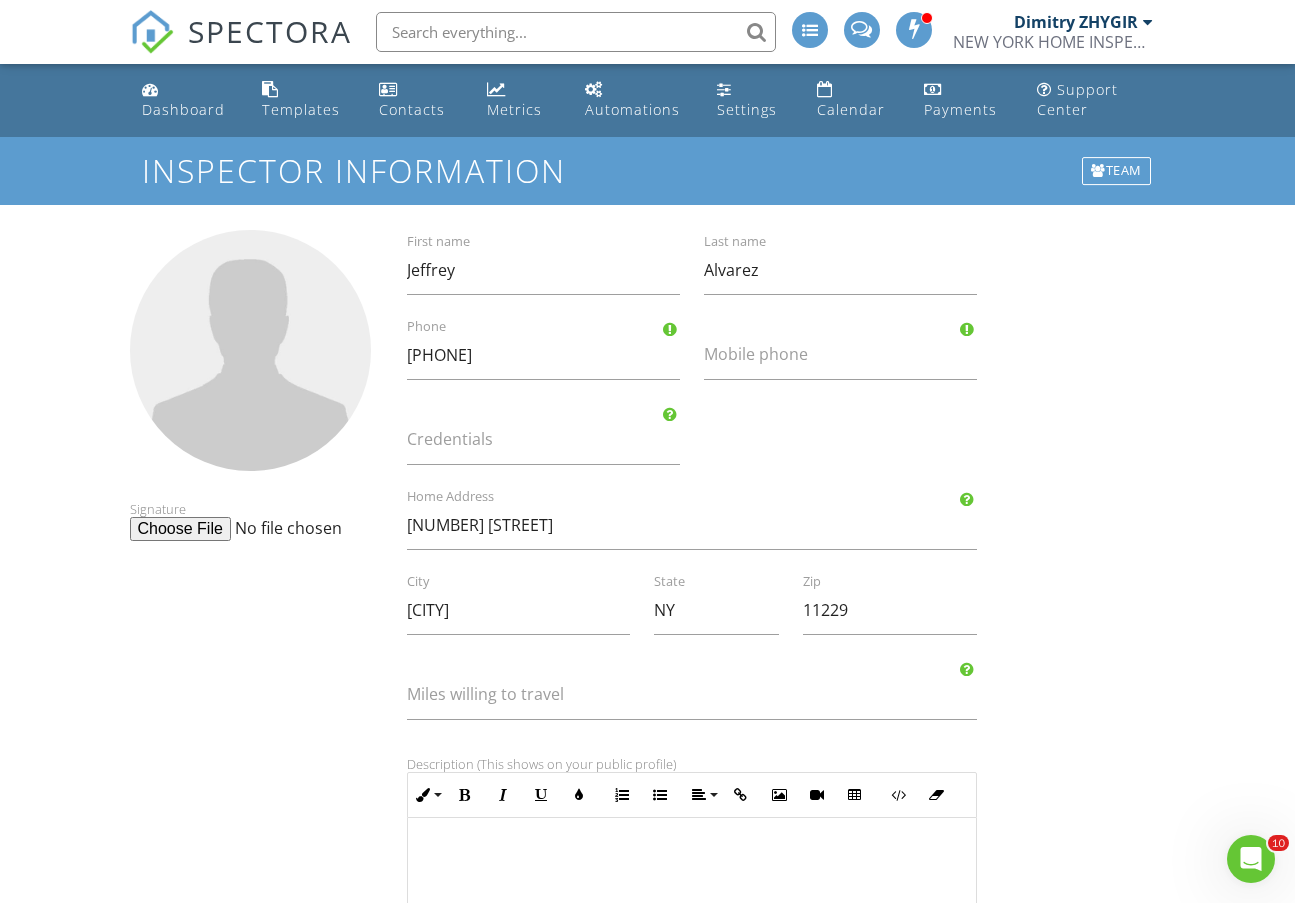 click at bounding box center [283, 529] 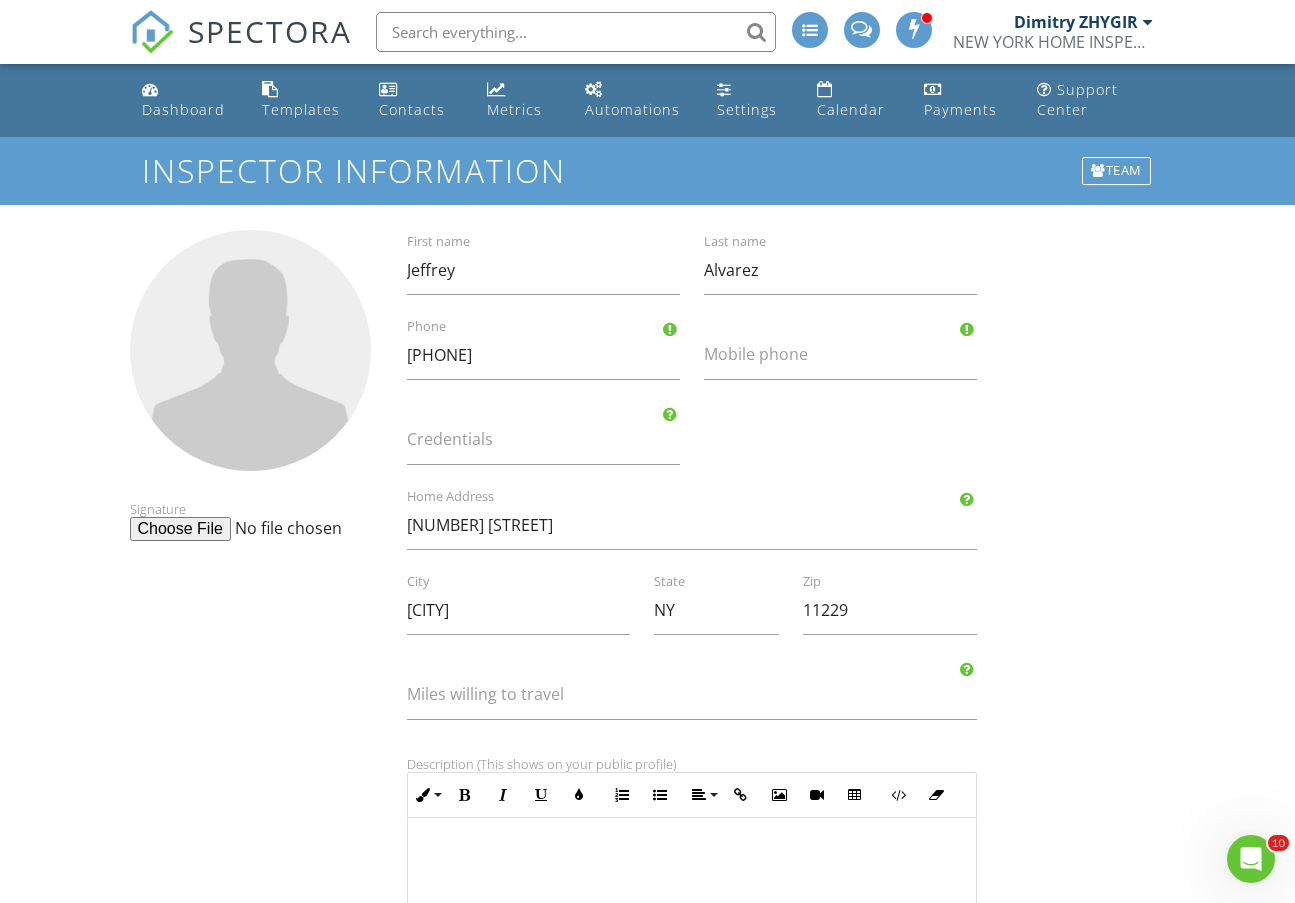 click at bounding box center [283, 529] 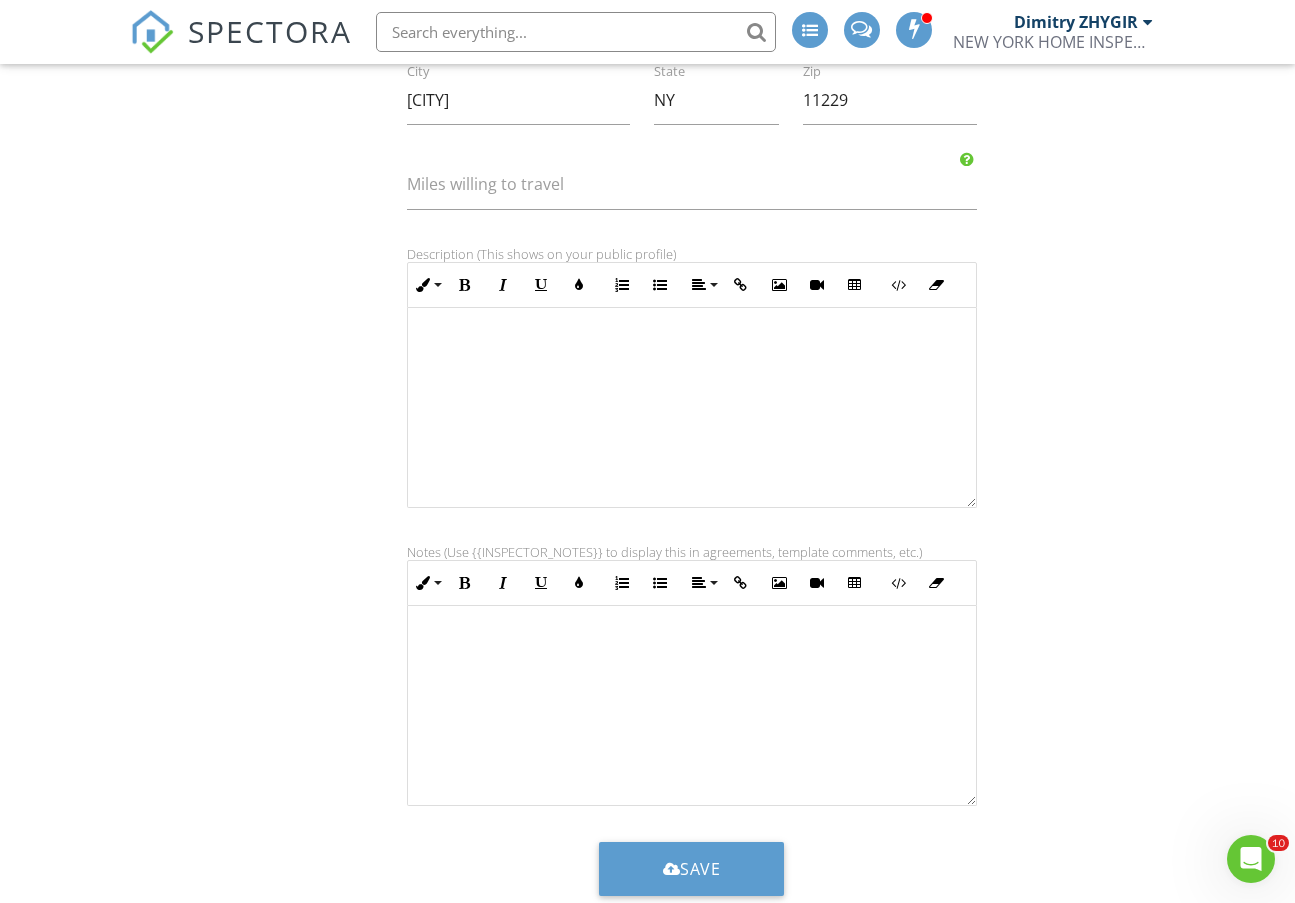 scroll, scrollTop: 558, scrollLeft: 0, axis: vertical 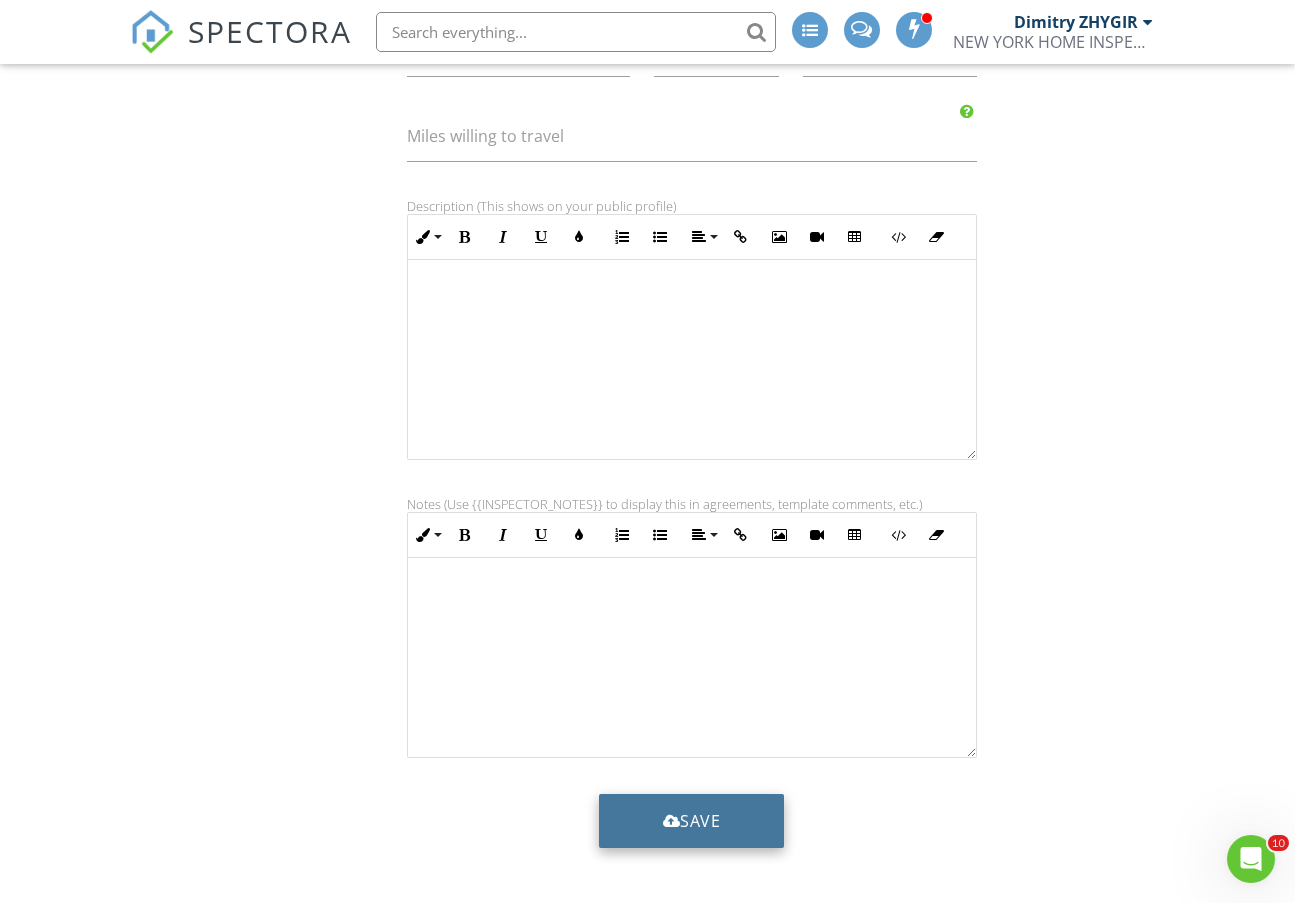 click on "Save" at bounding box center [692, 821] 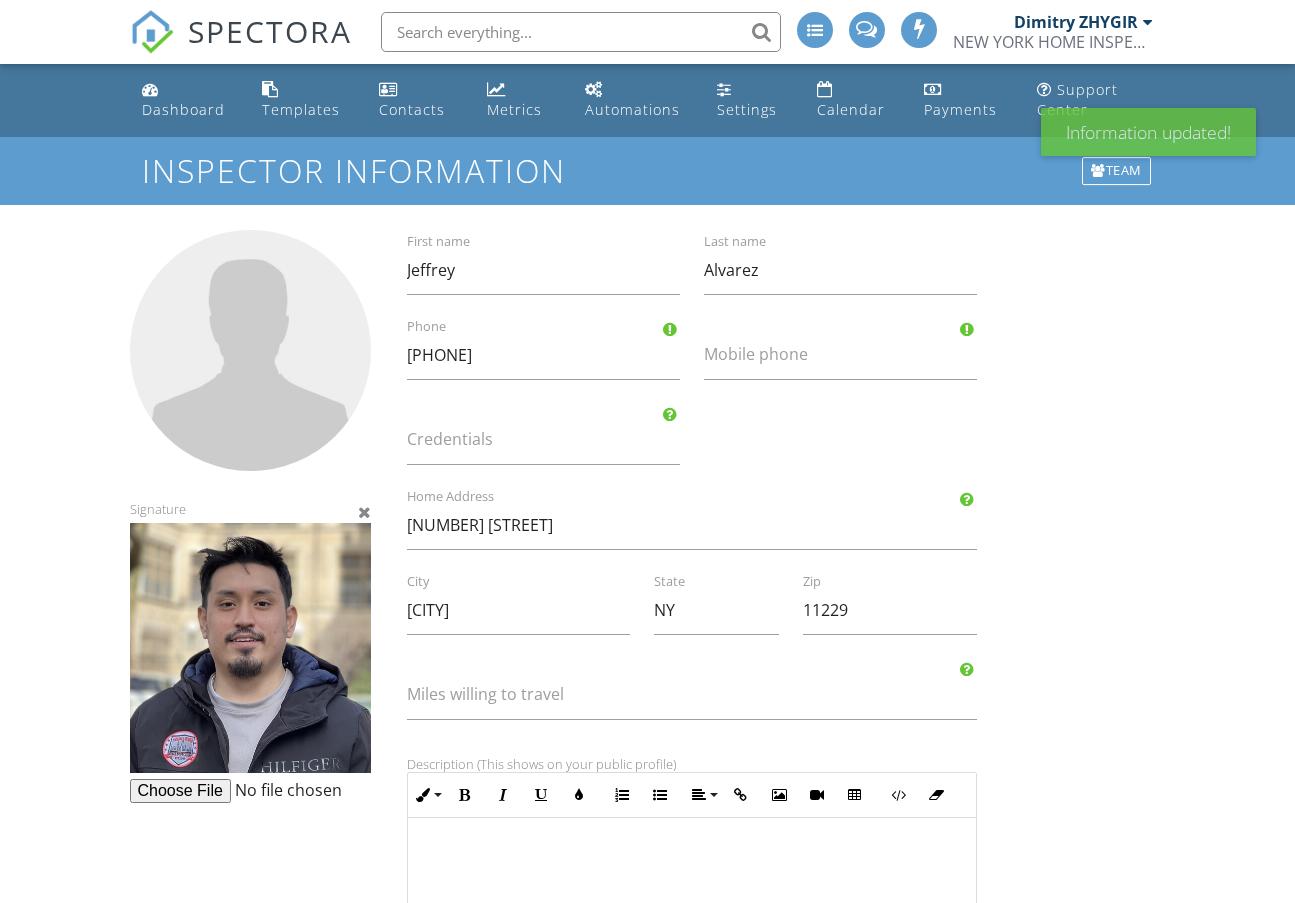 scroll, scrollTop: 0, scrollLeft: 0, axis: both 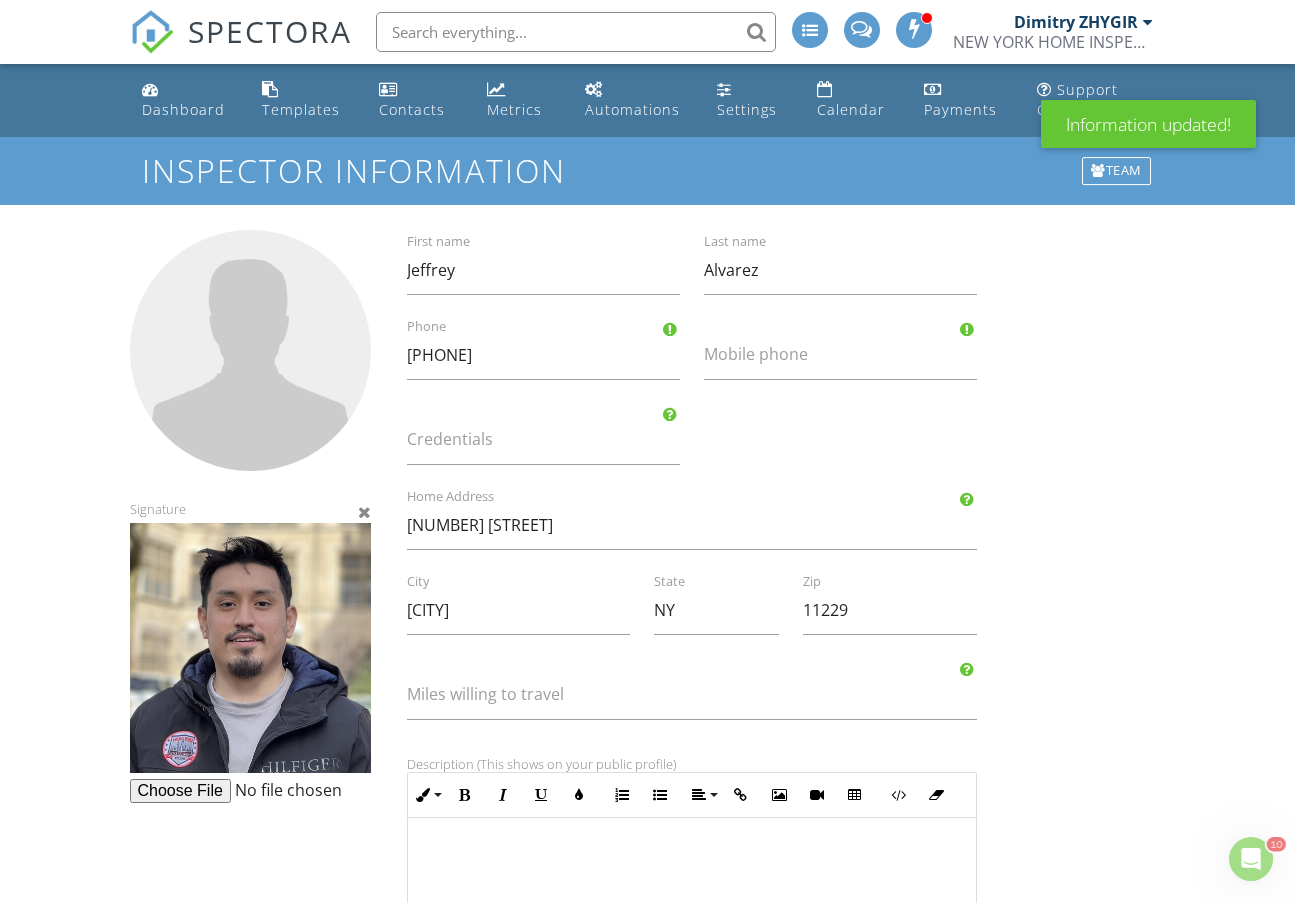 click on "Inspector Information
Team
Signature
[FIRST]
First name
[LAST]
Last name
[PHONE]
Phone
Mobile phone
Credentials
[NUMBER] [STREET]
Home Address
[CITY]
City
[STATE]
State
[ZIP]
Zip
Miles willing to travel
Description (This shows on your public profile)
Inline Style XLarge Large Normal Small Light Small/Light Bold Italic Underline Colors Ordered List Unordered List Align Align Left Align Center Align Right Align Justify Insert Link Insert Image Insert Video Insert Table Code View Clear Formatting
Notes (Use {{INSPECTOR_NOTES}} to display this in agreements, template comments, etc.)
Inline Style XLarge Large Normal Small Light Small/Light Bold Italic Underline Colors Ordered List Unordered List Align Align Left Align Center Align Right Align Justify Insert Link Insert Image Insert Video Insert Table Code View Clear Formatting
Save" at bounding box center [647, 788] 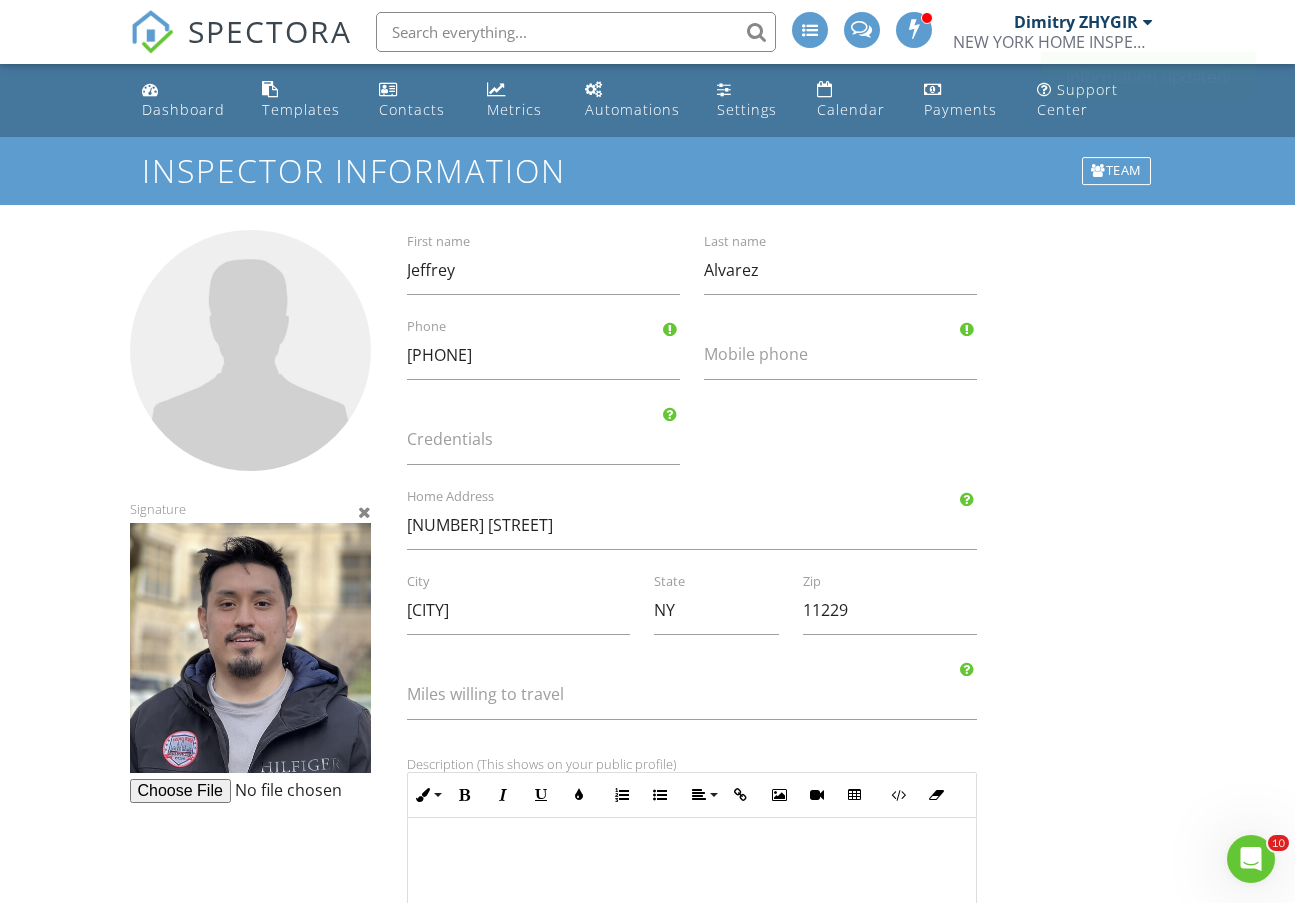 click at bounding box center (250, 350) 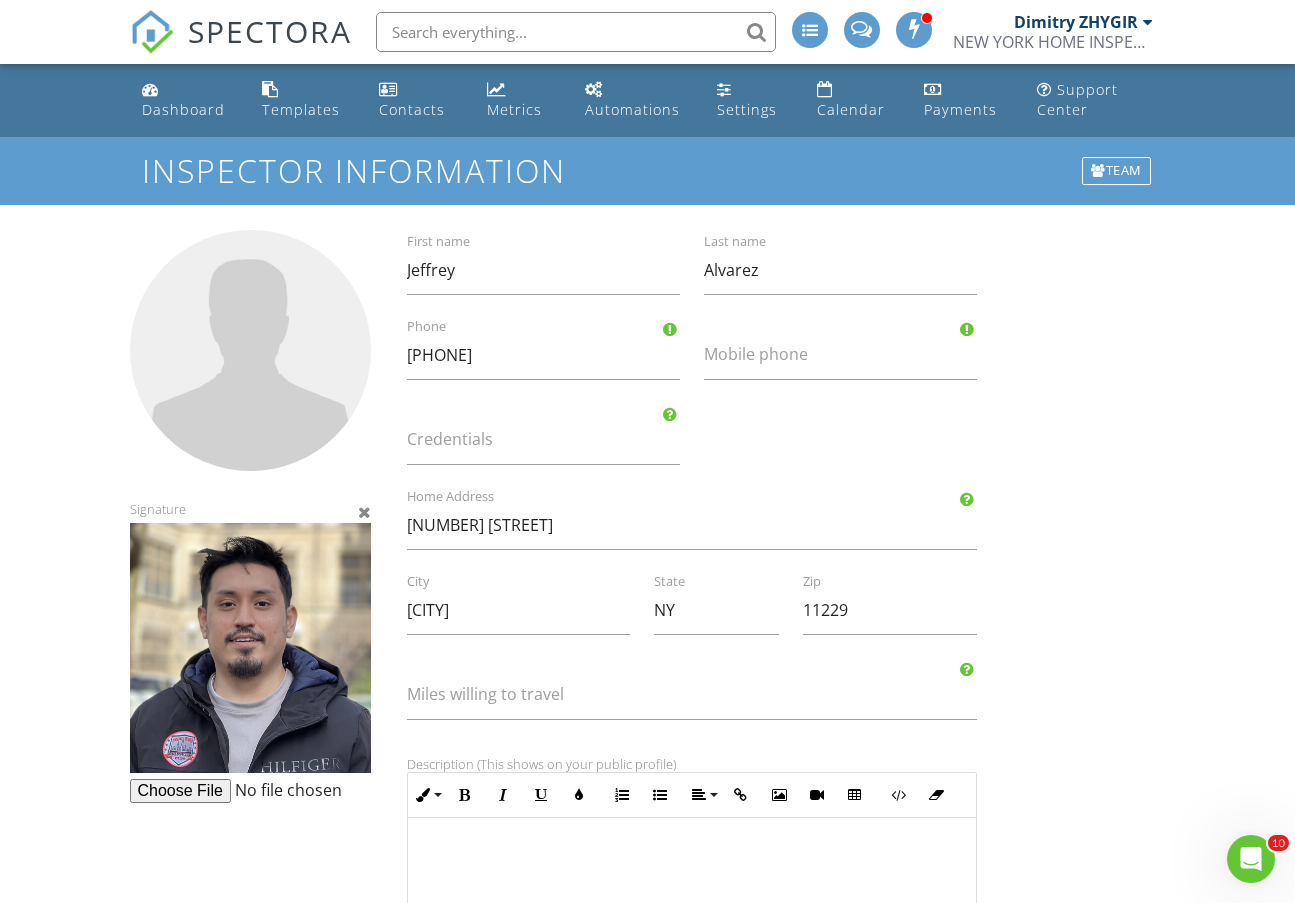 type on "C:\fakepath\IMG_3042 portrait.jpg" 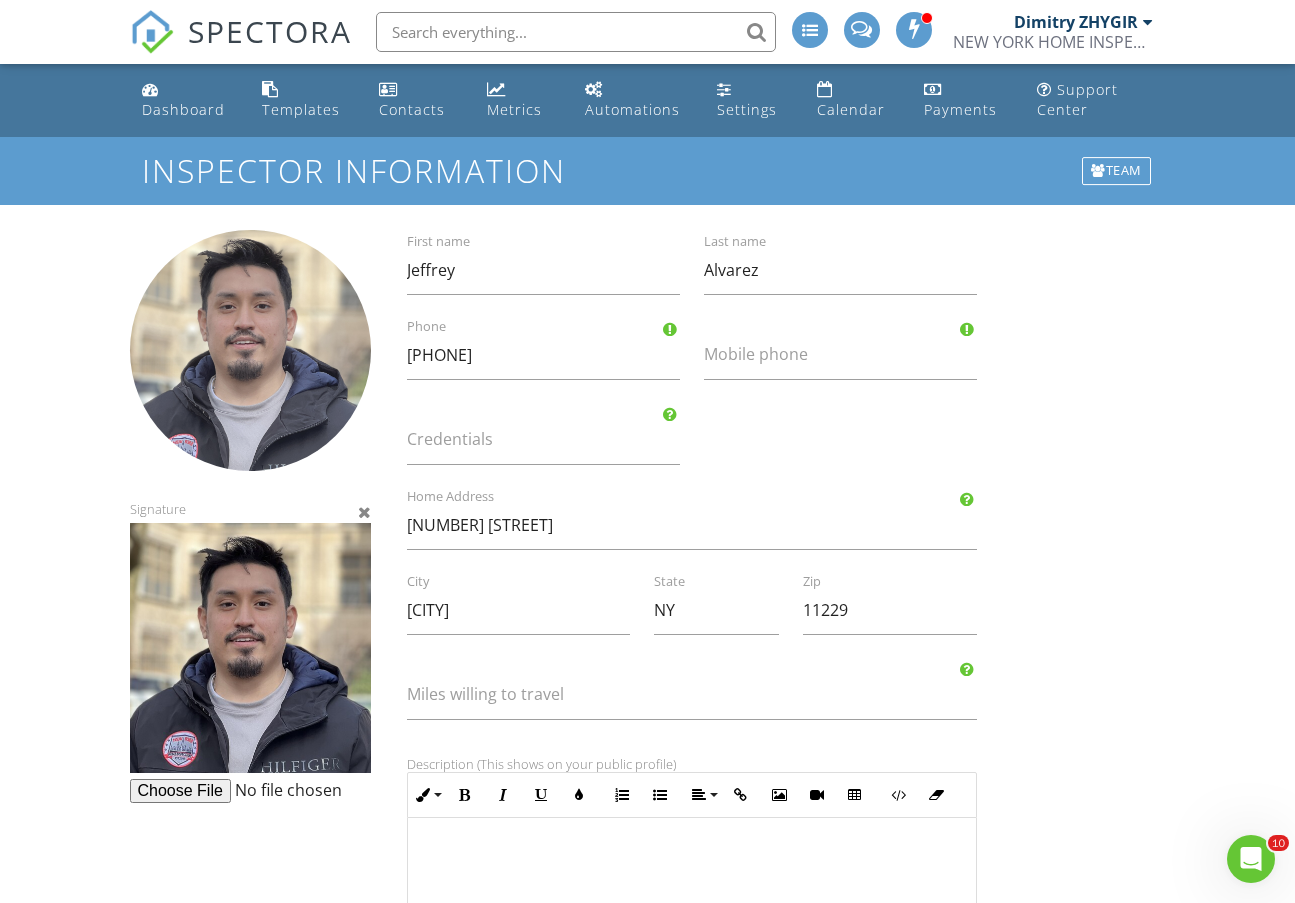 drag, startPoint x: 263, startPoint y: 379, endPoint x: 265, endPoint y: 396, distance: 17.117243 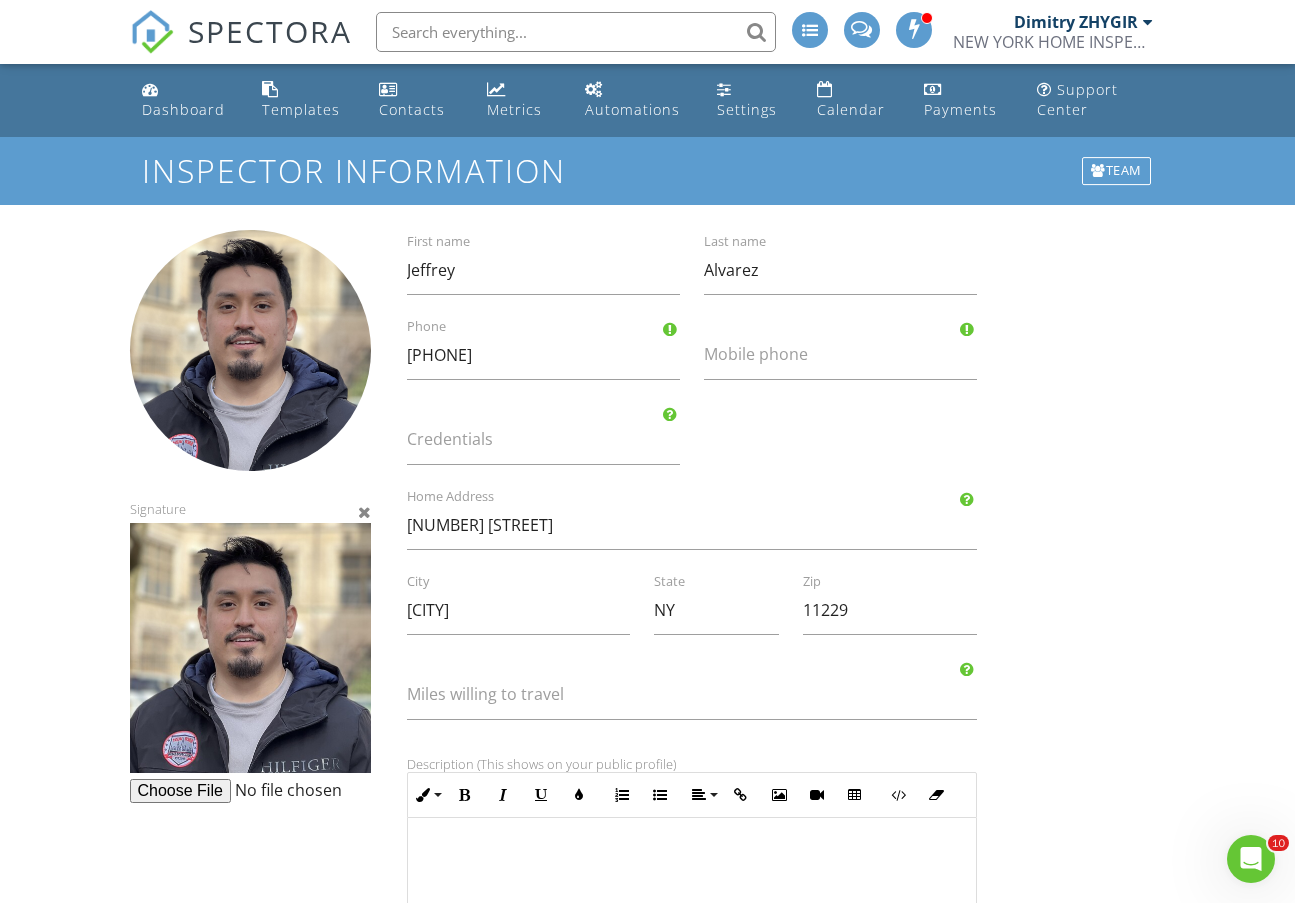 click at bounding box center (364, 512) 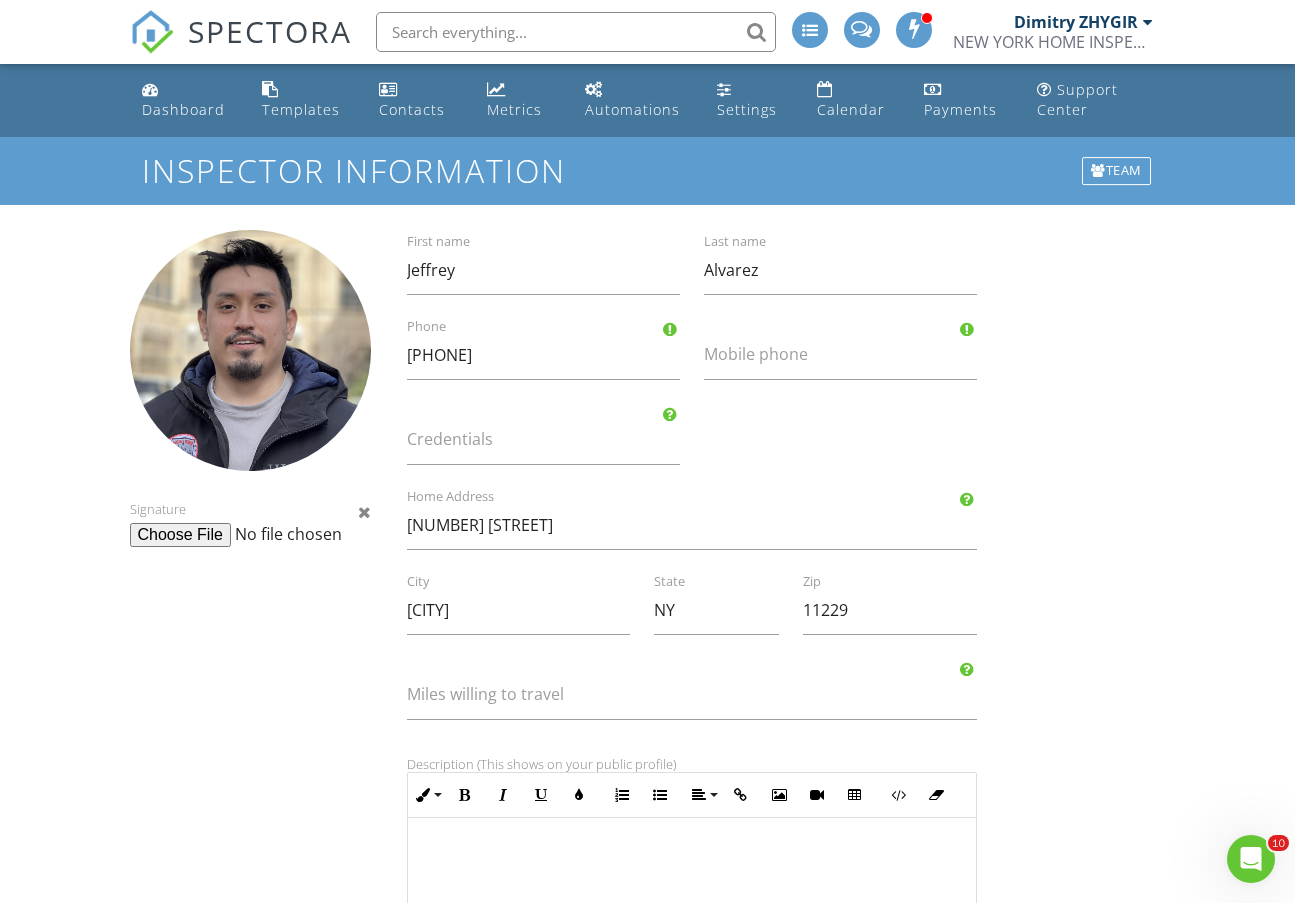 click on "Signature
Jeffrey
First name
Alvarez
Last name
7188254850
Phone
Mobile phone
Credentials
2002 East 15th St
Home Address
Brooklyn
City
NY
State
11229
Zip
Miles willing to travel
Description (This shows on your public profile)
Inline Style XLarge Large Normal Small Light Small/Light Bold Italic Underline Colors Ordered List Unordered List Align Align Left Align Center Align Right Align Justify Insert Link Insert Image Insert Video Insert Table Code View Clear Formatting
Notes (Use {{INSPECTOR_NOTES}} to display this in agreements, template comments, etc.)
Inline Style XLarge Large Normal Small Light Small/Light Bold Italic Underline Colors Ordered List Unordered List Align Align Left Align Center Align Right Align Justify Insert Link Insert Image Insert Video Insert Table Code View Clear Formatting
Save" at bounding box center (648, 835) 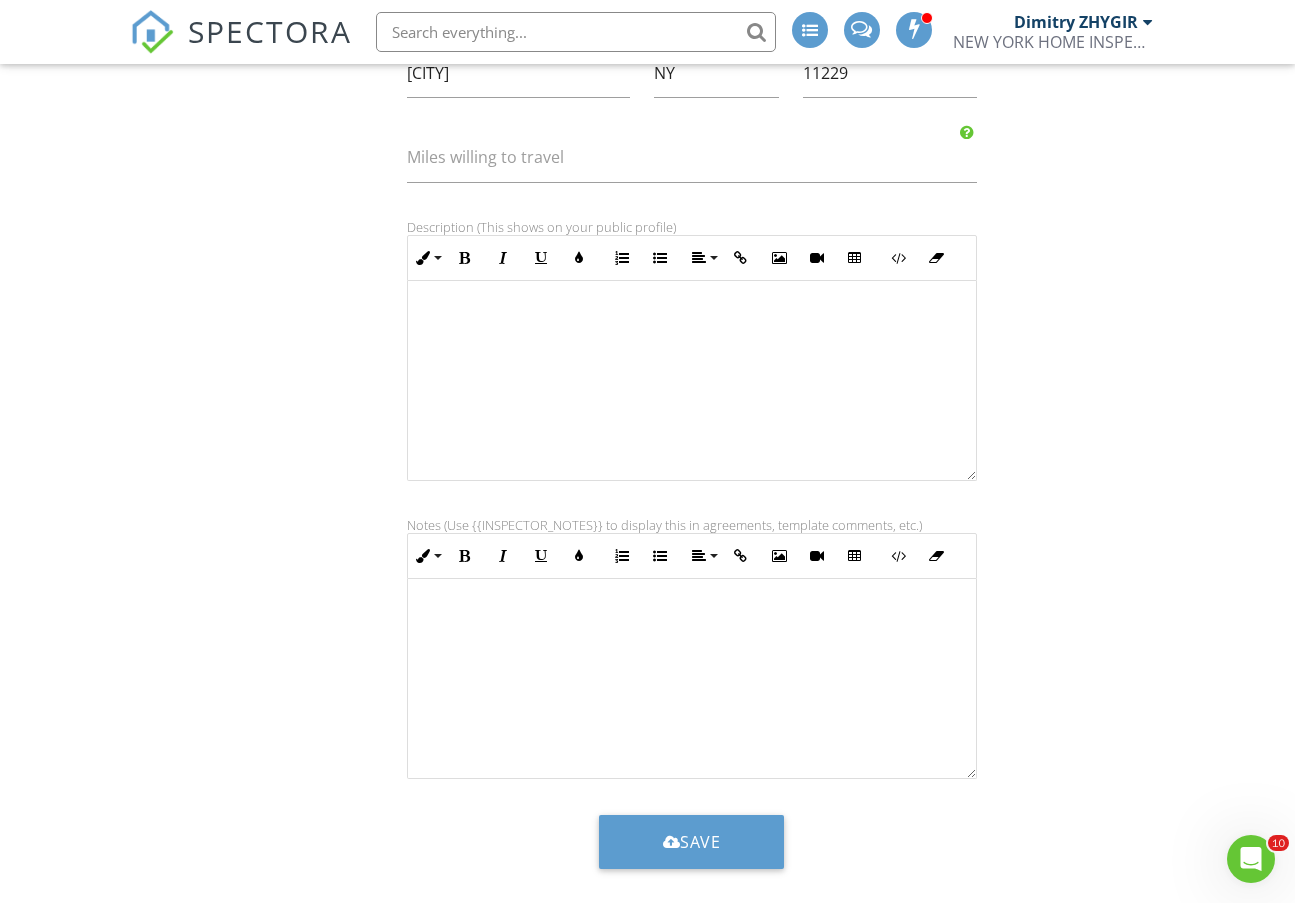 scroll, scrollTop: 558, scrollLeft: 0, axis: vertical 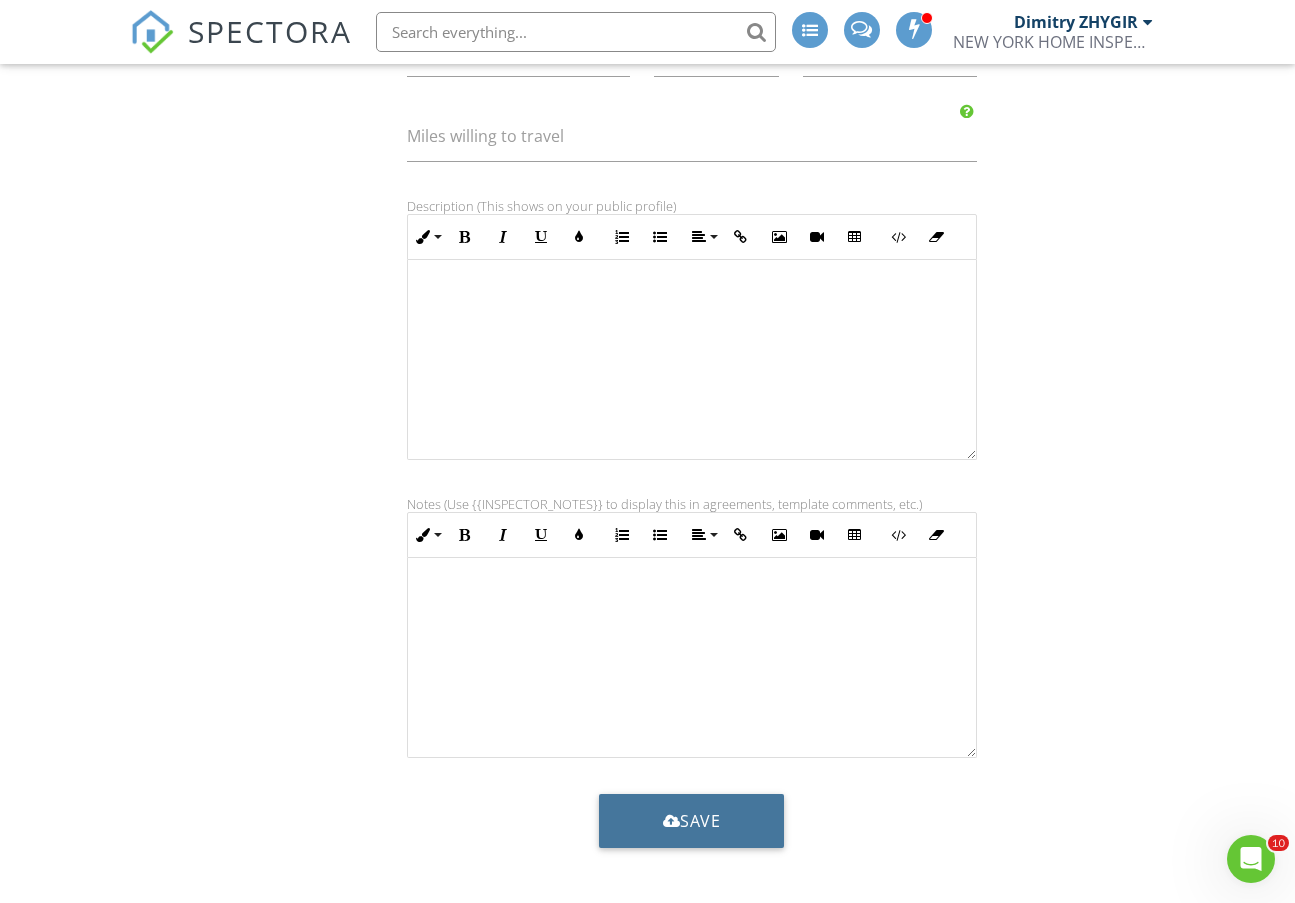 click on "Save" at bounding box center [692, 821] 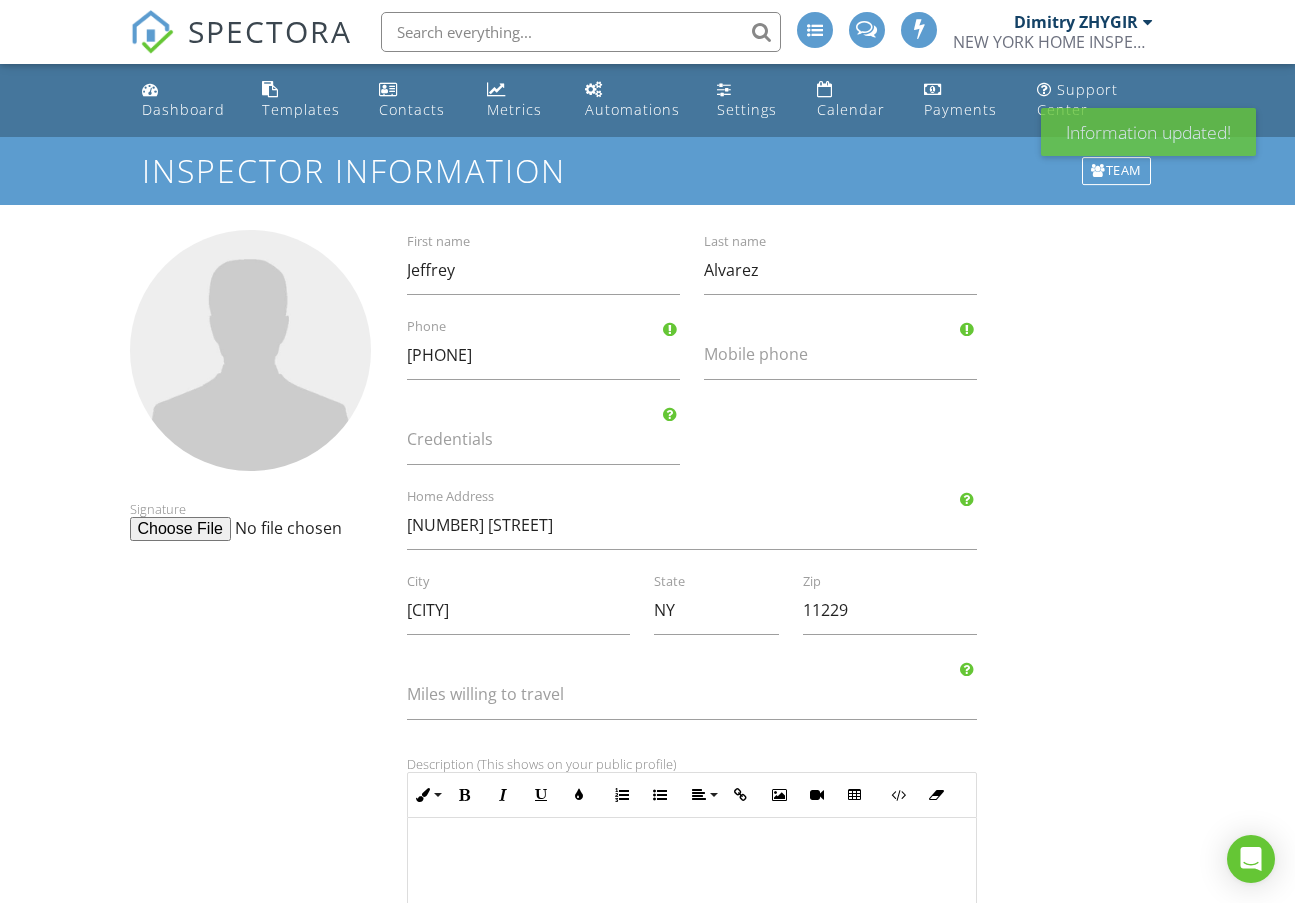 scroll, scrollTop: 0, scrollLeft: 0, axis: both 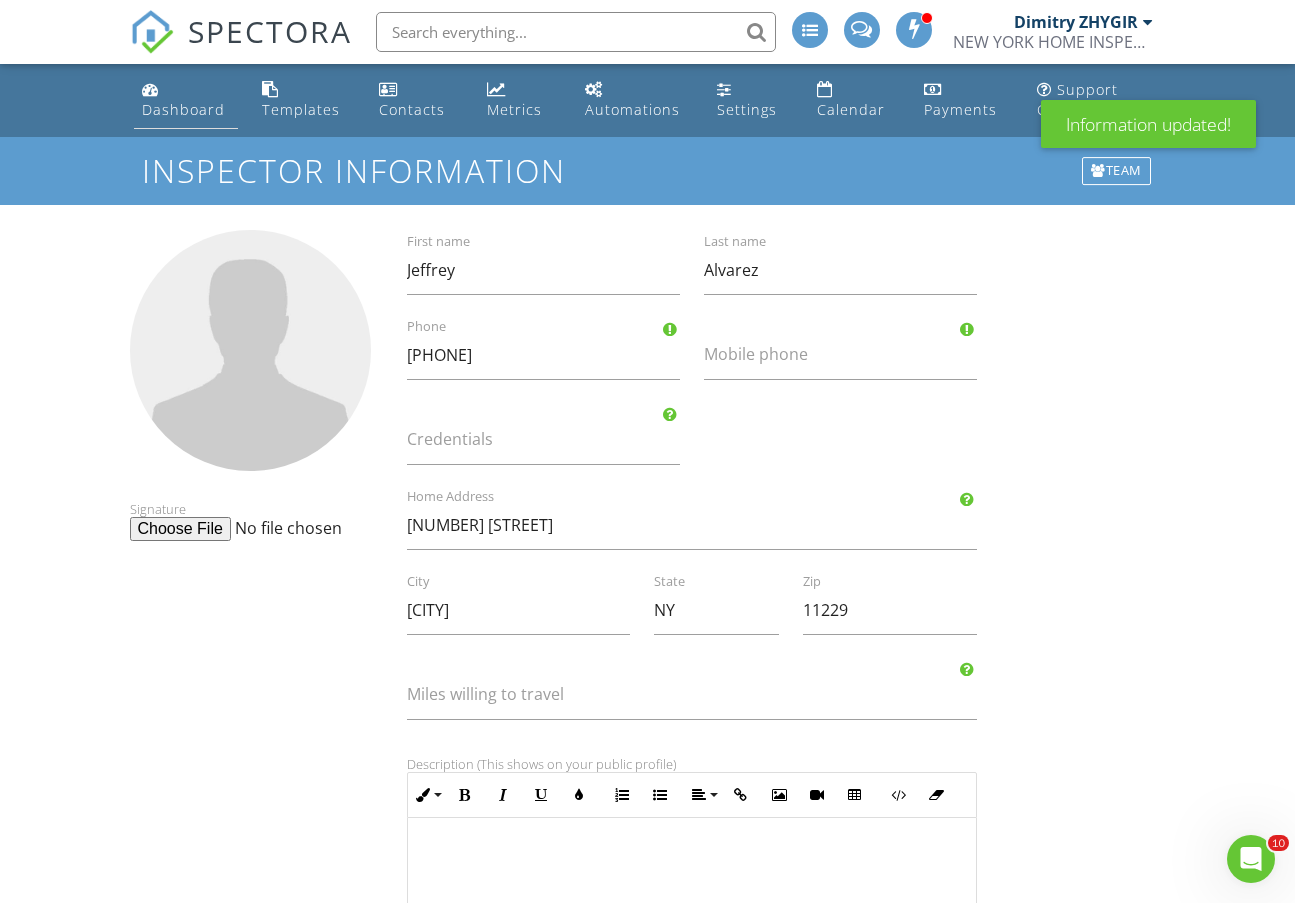 click on "Dashboard" at bounding box center (183, 109) 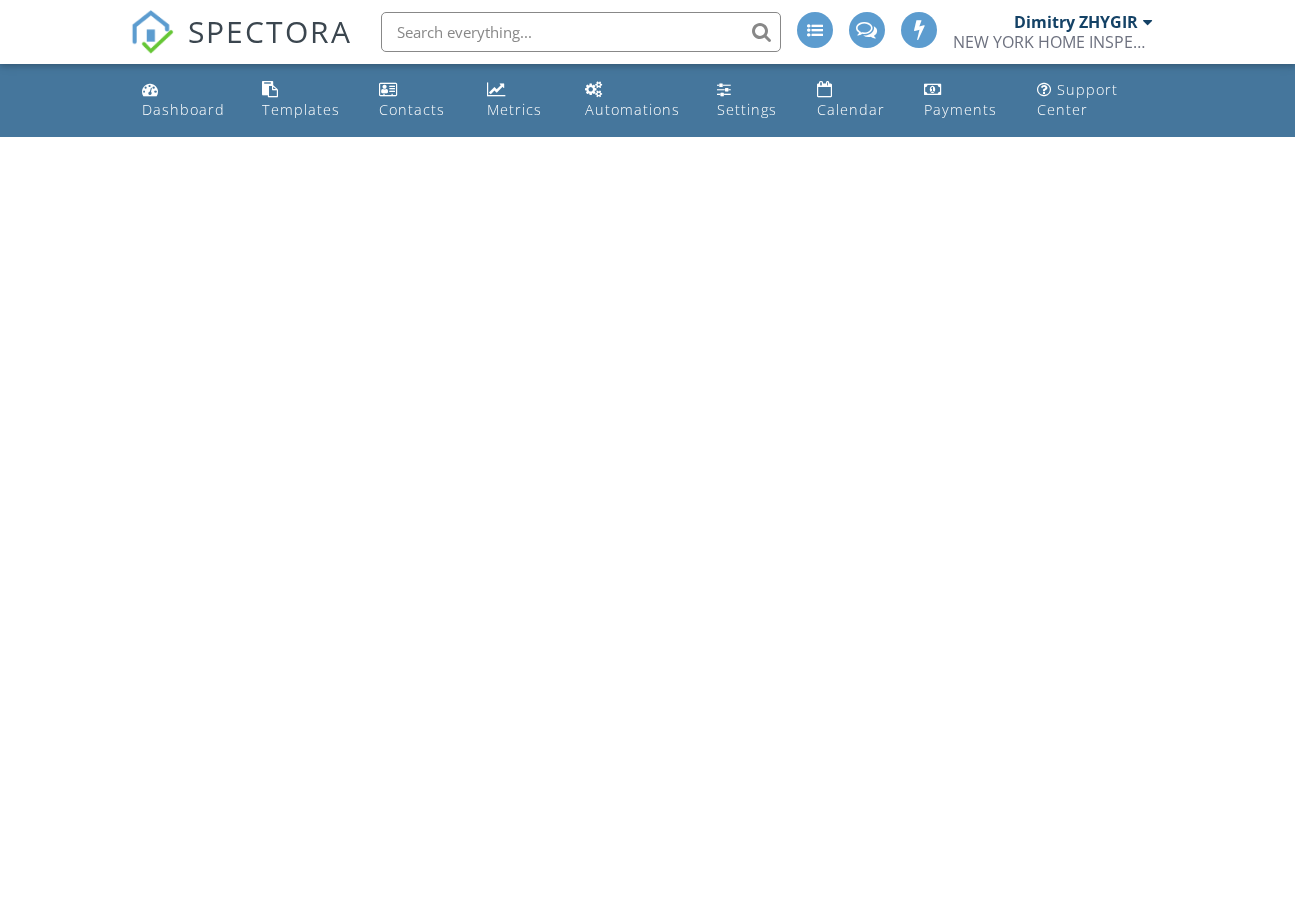 scroll, scrollTop: 0, scrollLeft: 0, axis: both 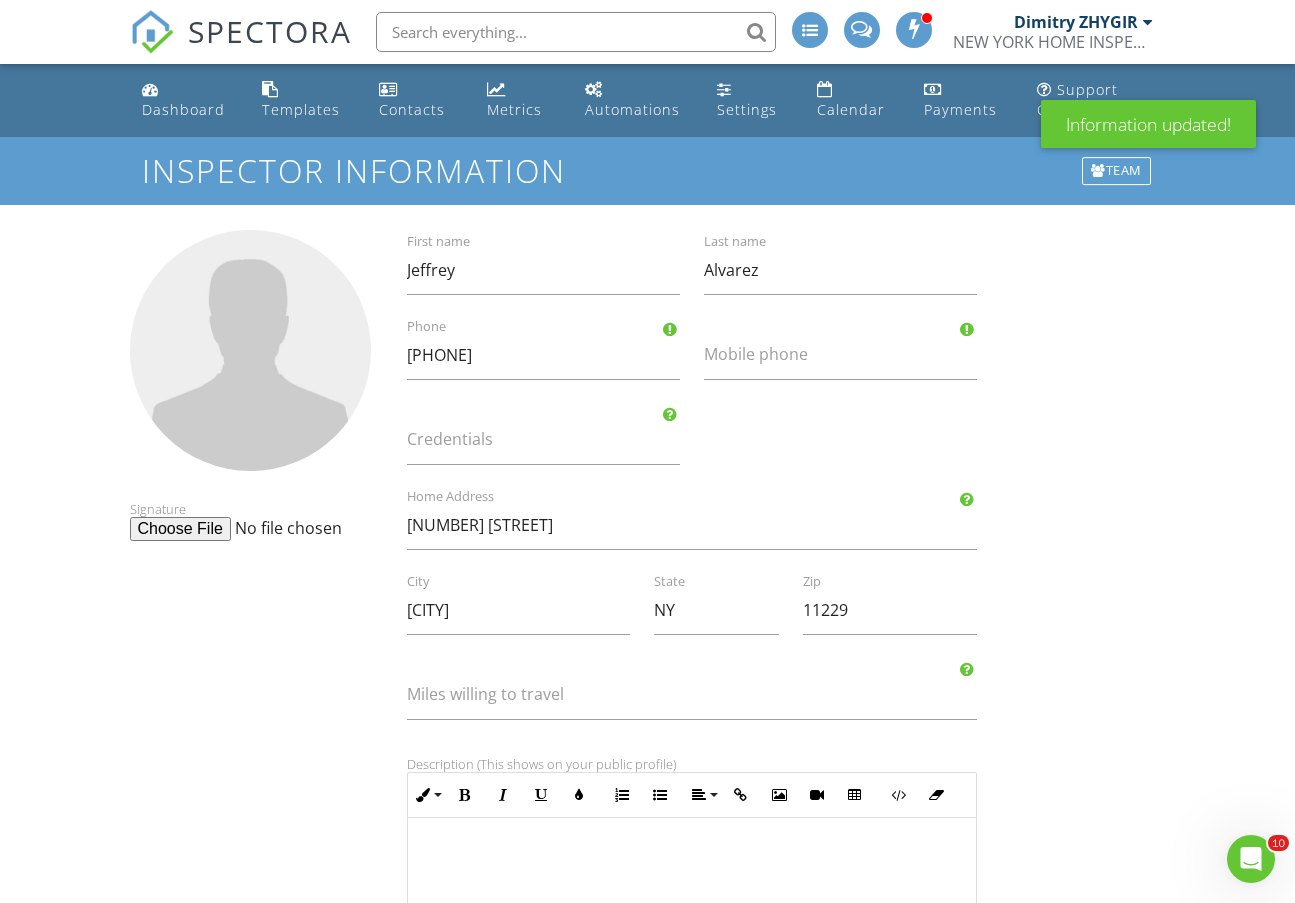 click at bounding box center [283, 529] 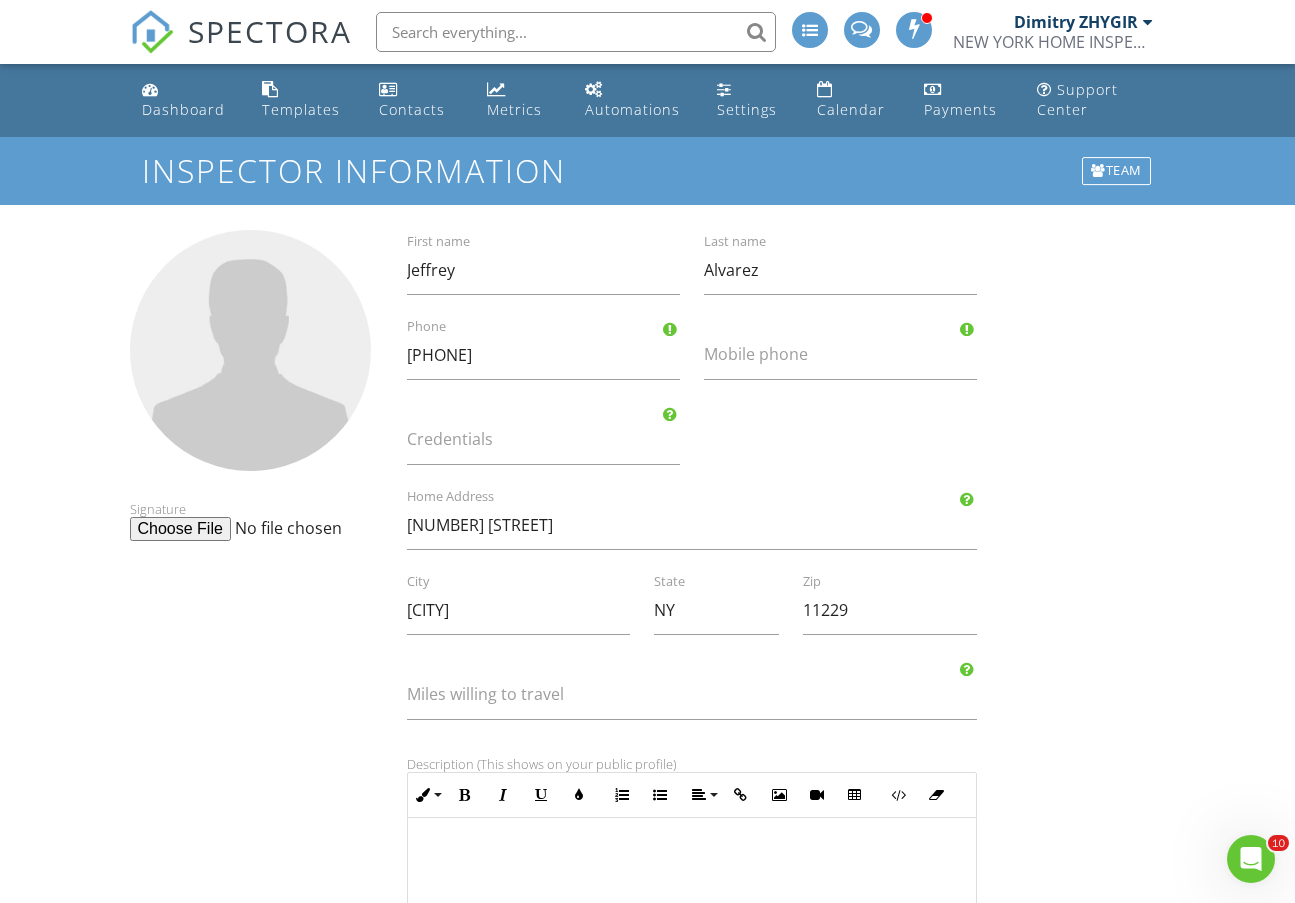 click on "Signature
[FIRST]
First name
[LAST]
Last name
[PHONE]
Phone
Mobile phone
Credentials
[NUMBER] [STREET]
Home Address
[CITY]
City
[STATE]
State
[ZIP]
Zip
Miles willing to travel
Description (This shows on your public profile)
Inline Style XLarge Large Normal Small Light Small/Light Bold Italic Underline Colors Ordered List Unordered List Align Align Left Align Center Align Right Align Justify Insert Link Insert Image Insert Video Insert Table Code View Clear Formatting
Notes (Use {{INSPECTOR_NOTES}} to display this in agreements, template comments, etc.)
Inline Style XLarge Large Normal Small Light Small/Light Bold Italic Underline Colors Ordered List Unordered List Align Align Left Align Center Align Right Align Justify Insert Link Insert Image Insert Video Insert Table Code View Clear Formatting
Save" at bounding box center [648, 835] 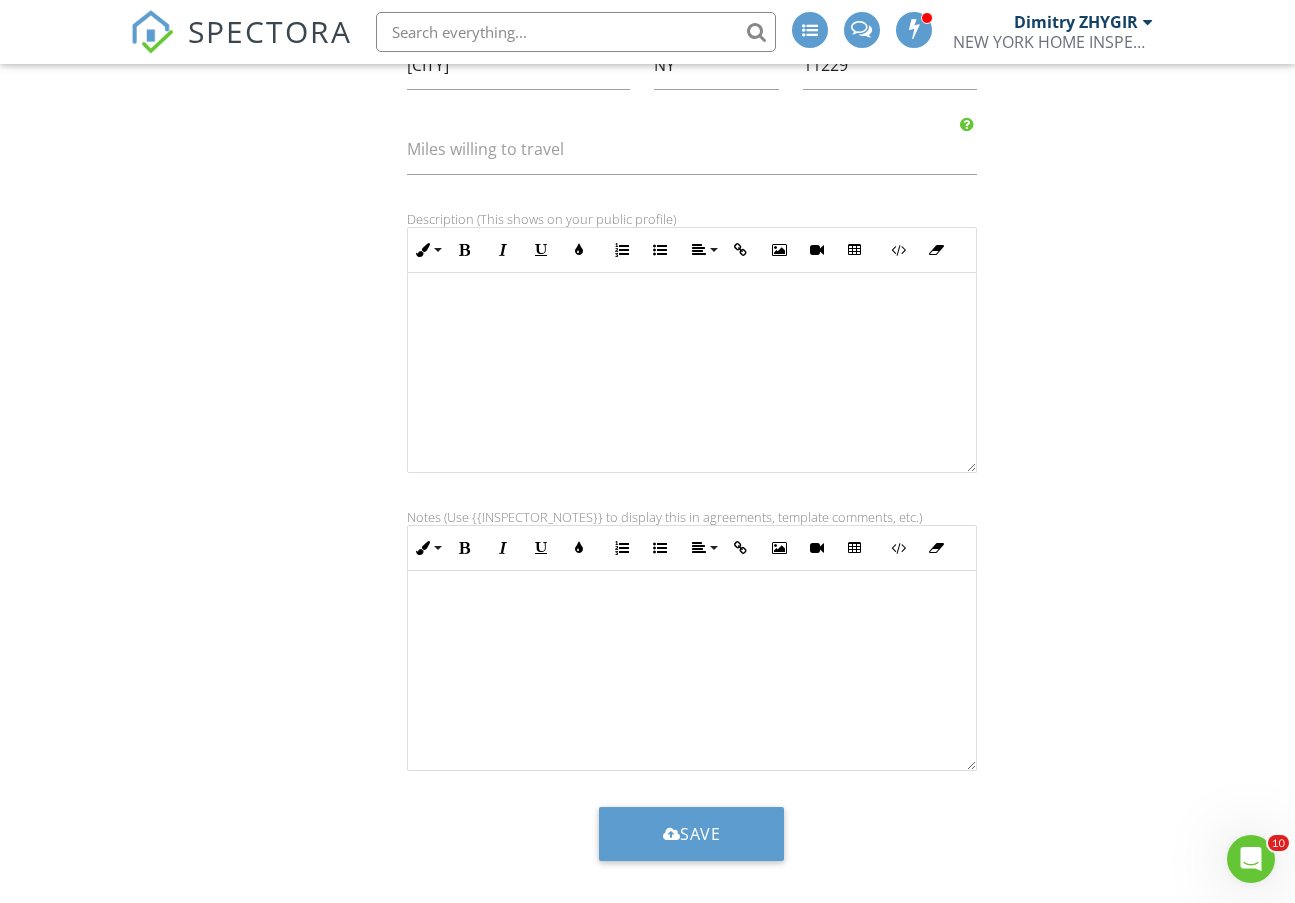 scroll, scrollTop: 558, scrollLeft: 0, axis: vertical 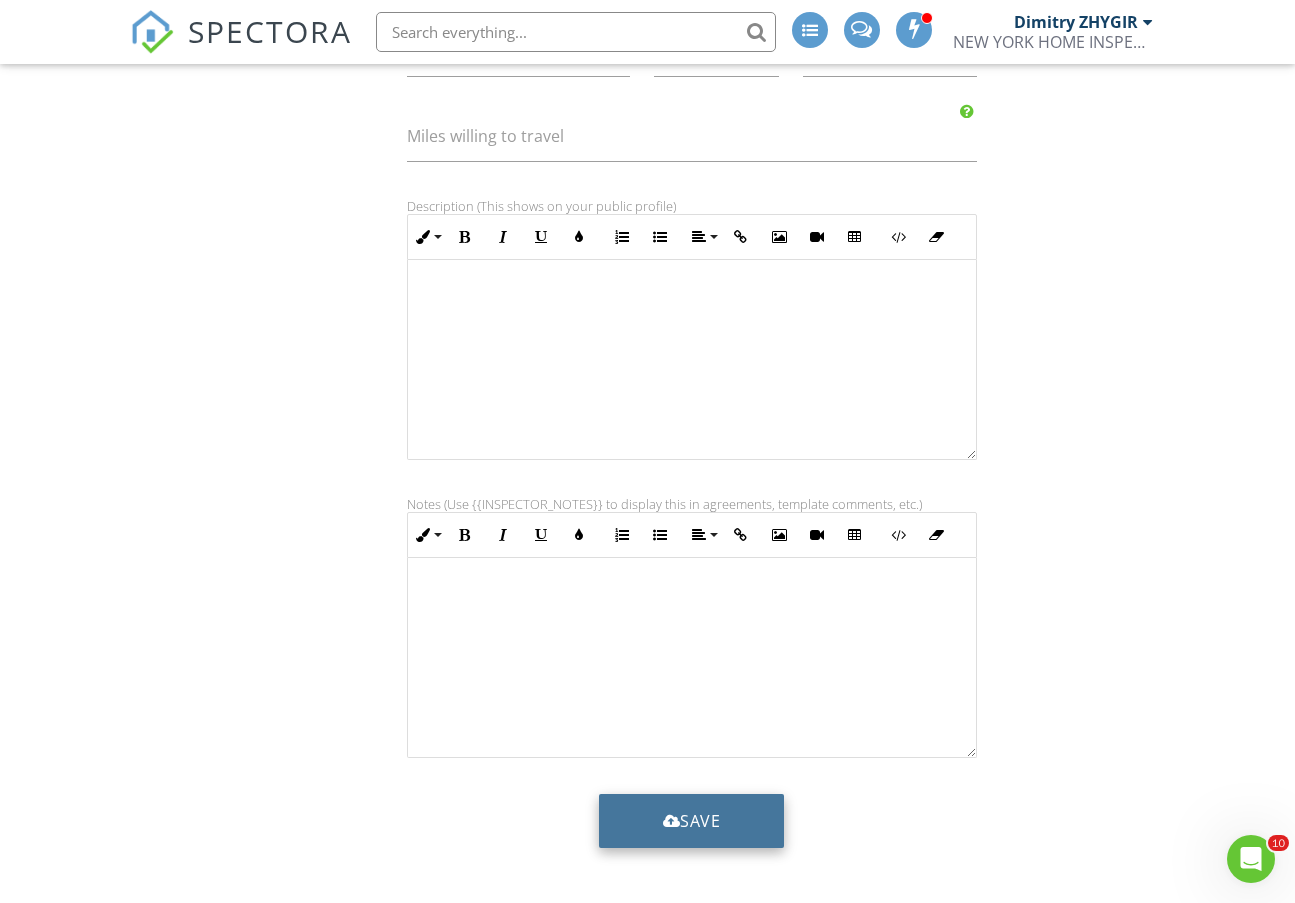 click on "Save" at bounding box center (692, 821) 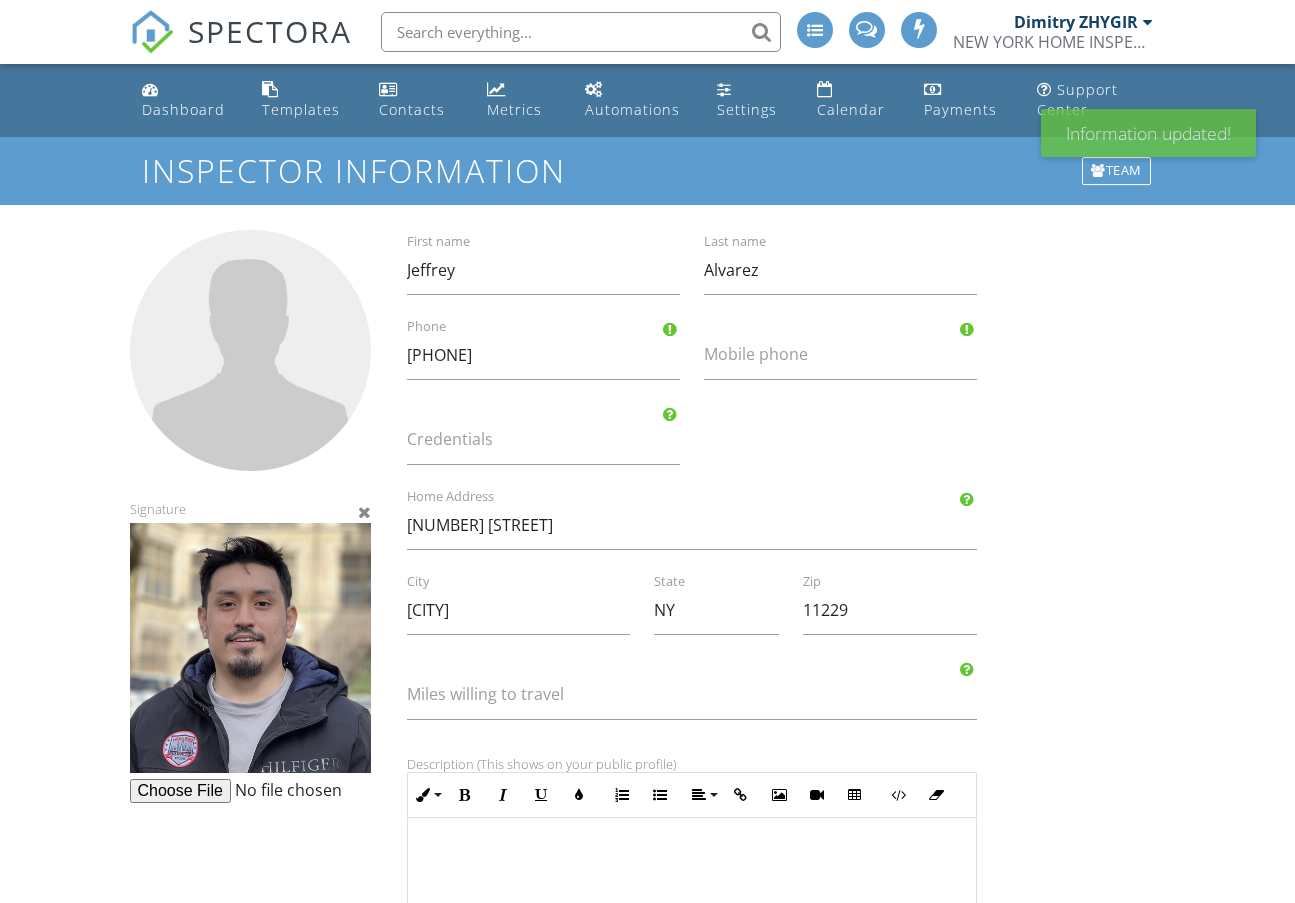 scroll, scrollTop: 0, scrollLeft: 0, axis: both 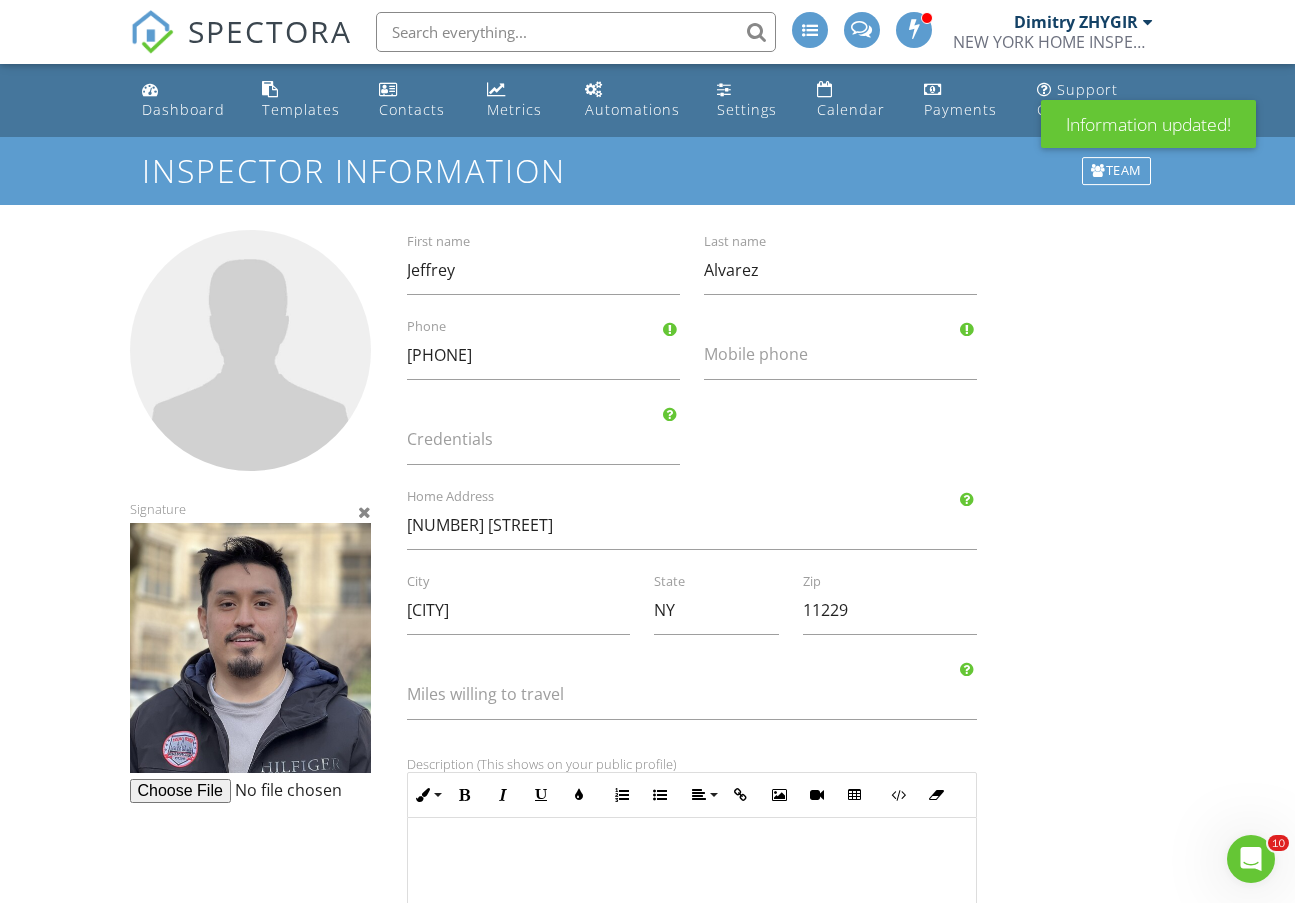 click at bounding box center (250, 350) 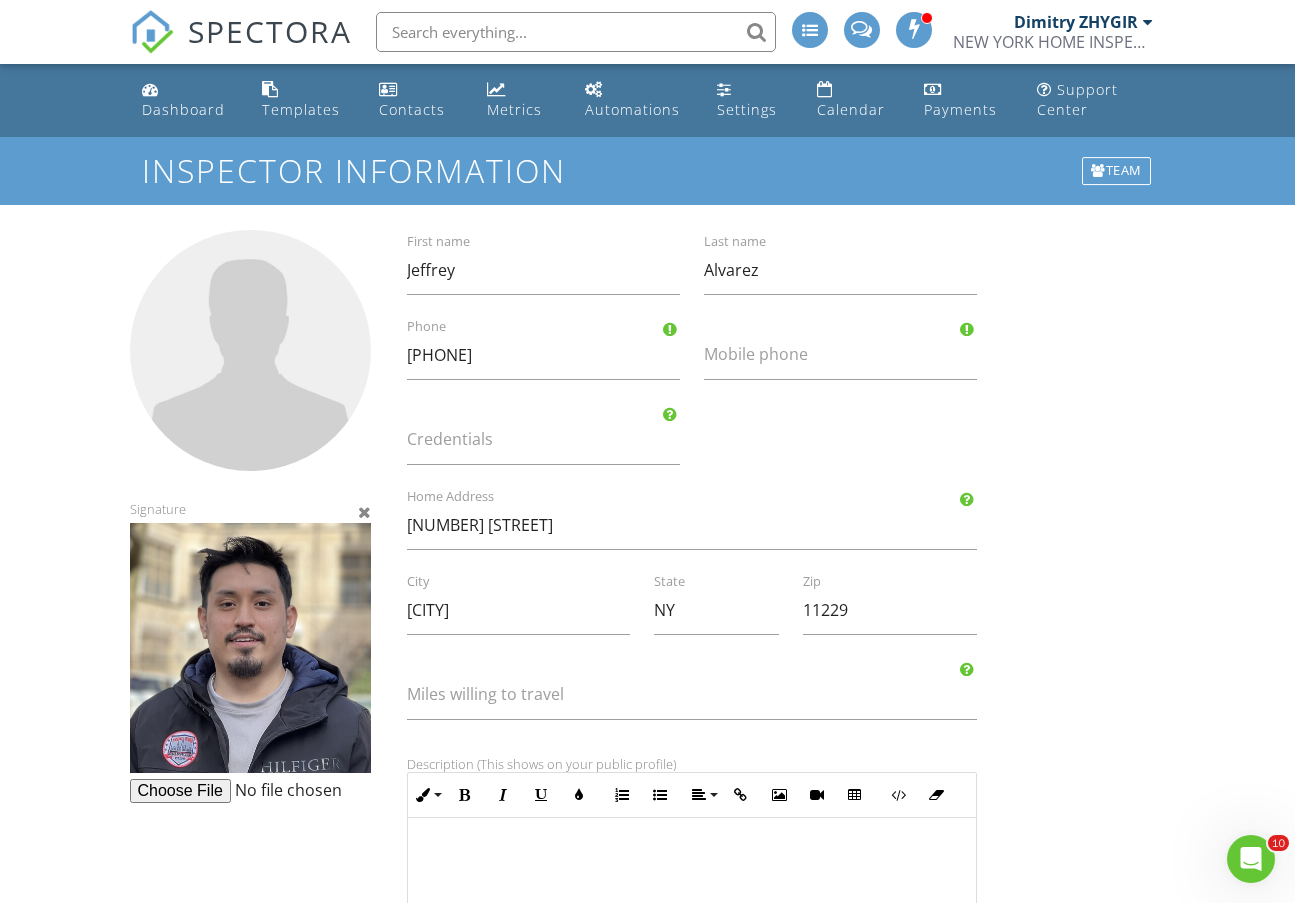 type on "C:\fakepath\IMG_3042 portrait.jpg" 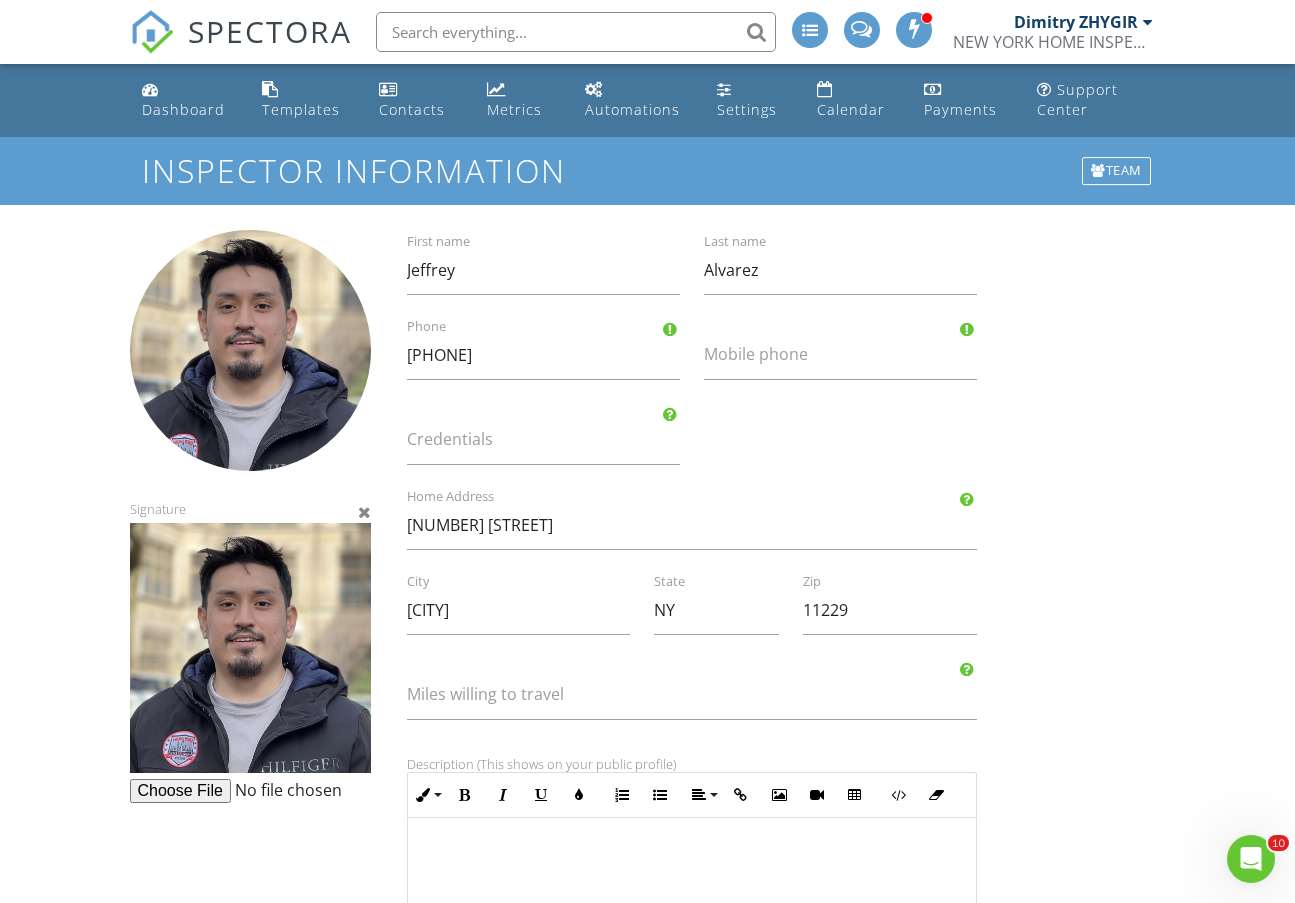 click on "Signature
Jeffrey
First name
Alvarez
Last name
7188254850
Phone
Mobile phone
Credentials
2002 East 15th St
Home Address
Brooklyn
City
NY
State
11229
Zip
Miles willing to travel
Description (This shows on your public profile)
Inline Style XLarge Large Normal Small Light Small/Light Bold Italic Underline Colors Ordered List Unordered List Align Align Left Align Center Align Right Align Justify Insert Link Insert Image Insert Video Insert Table Code View Clear Formatting
Notes (Use {{INSPECTOR_NOTES}} to display this in agreements, template comments, etc.)
Inline Style XLarge Large Normal Small Light Small/Light Bold Italic Underline Colors Ordered List Unordered List Align Align Left Align Center Align Right Align Justify Insert Link Insert Image Insert Video Insert Table Code View Clear Formatting
Save" at bounding box center [648, 835] 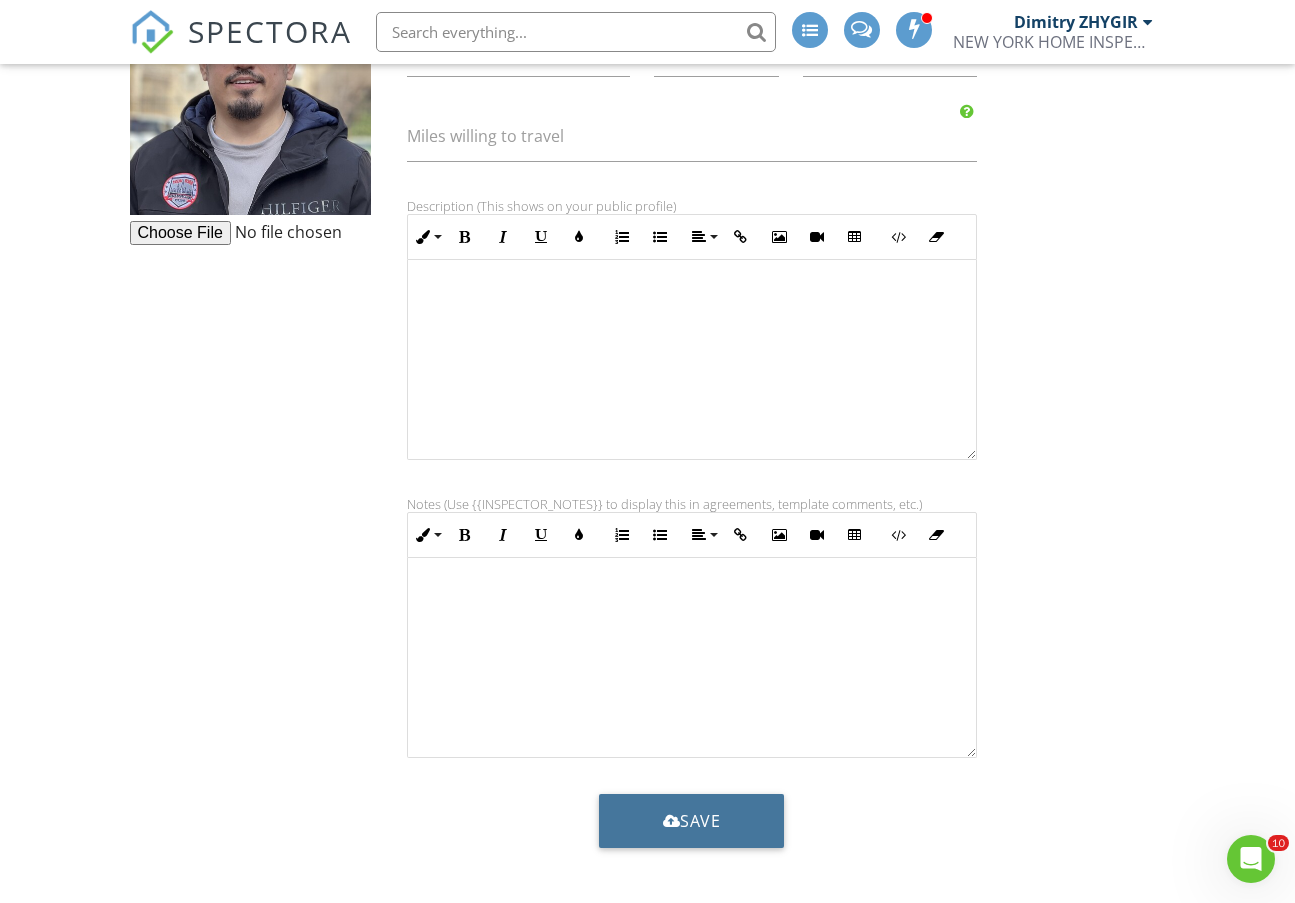 click on "Save" at bounding box center [692, 821] 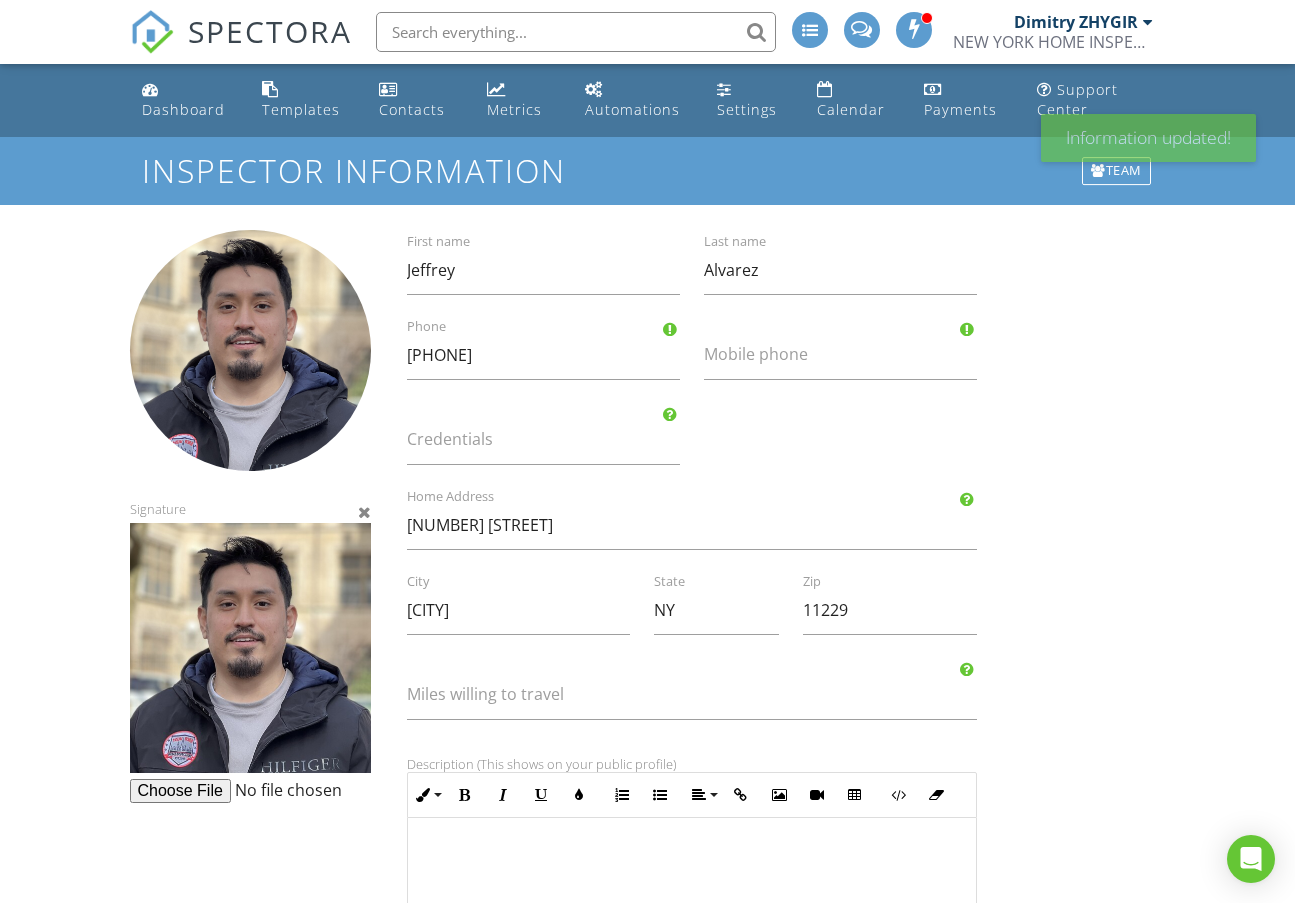 scroll, scrollTop: 0, scrollLeft: 0, axis: both 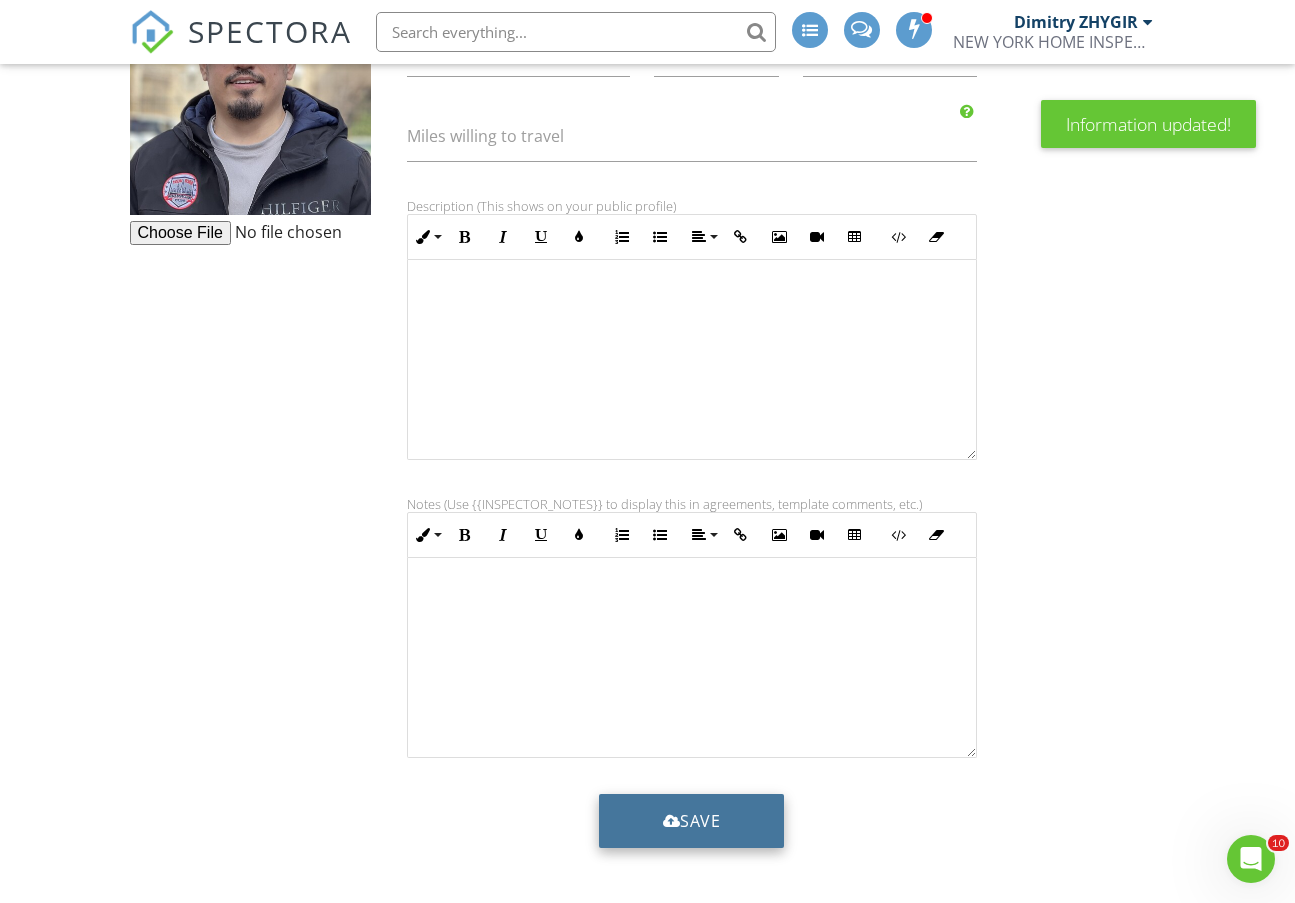 click on "Save" at bounding box center (692, 821) 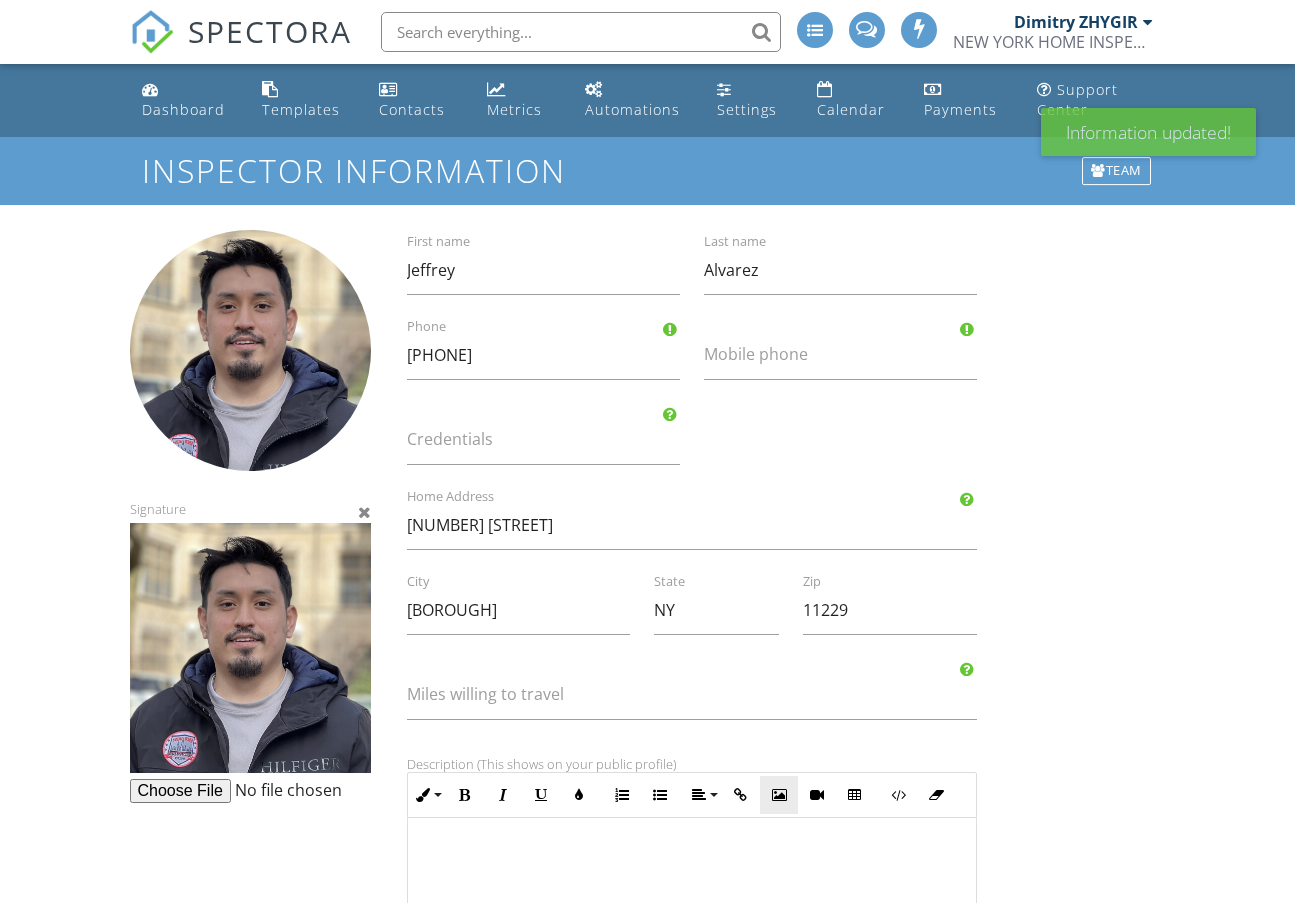 scroll, scrollTop: 0, scrollLeft: 0, axis: both 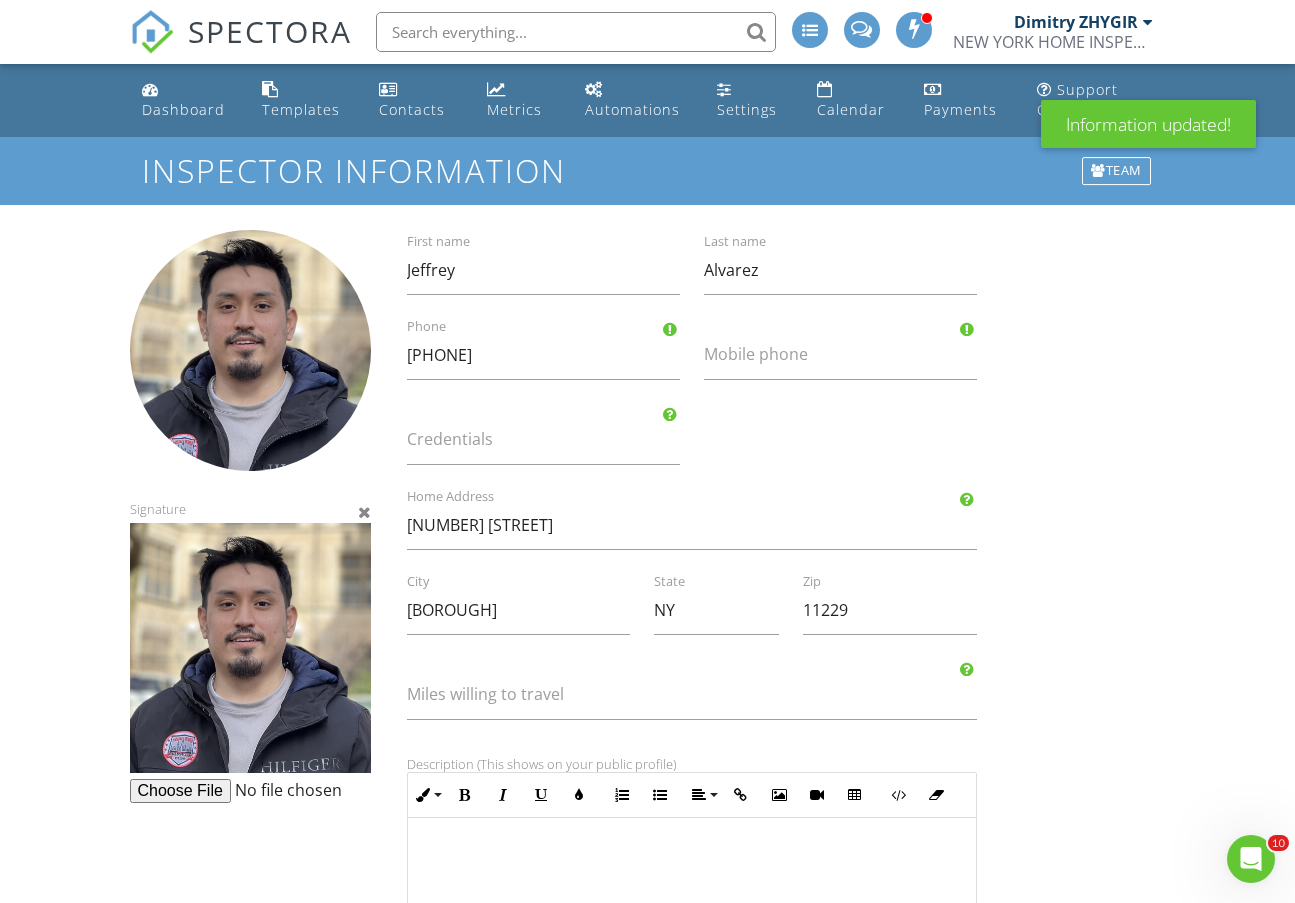 click on "Dashboard" at bounding box center (183, 109) 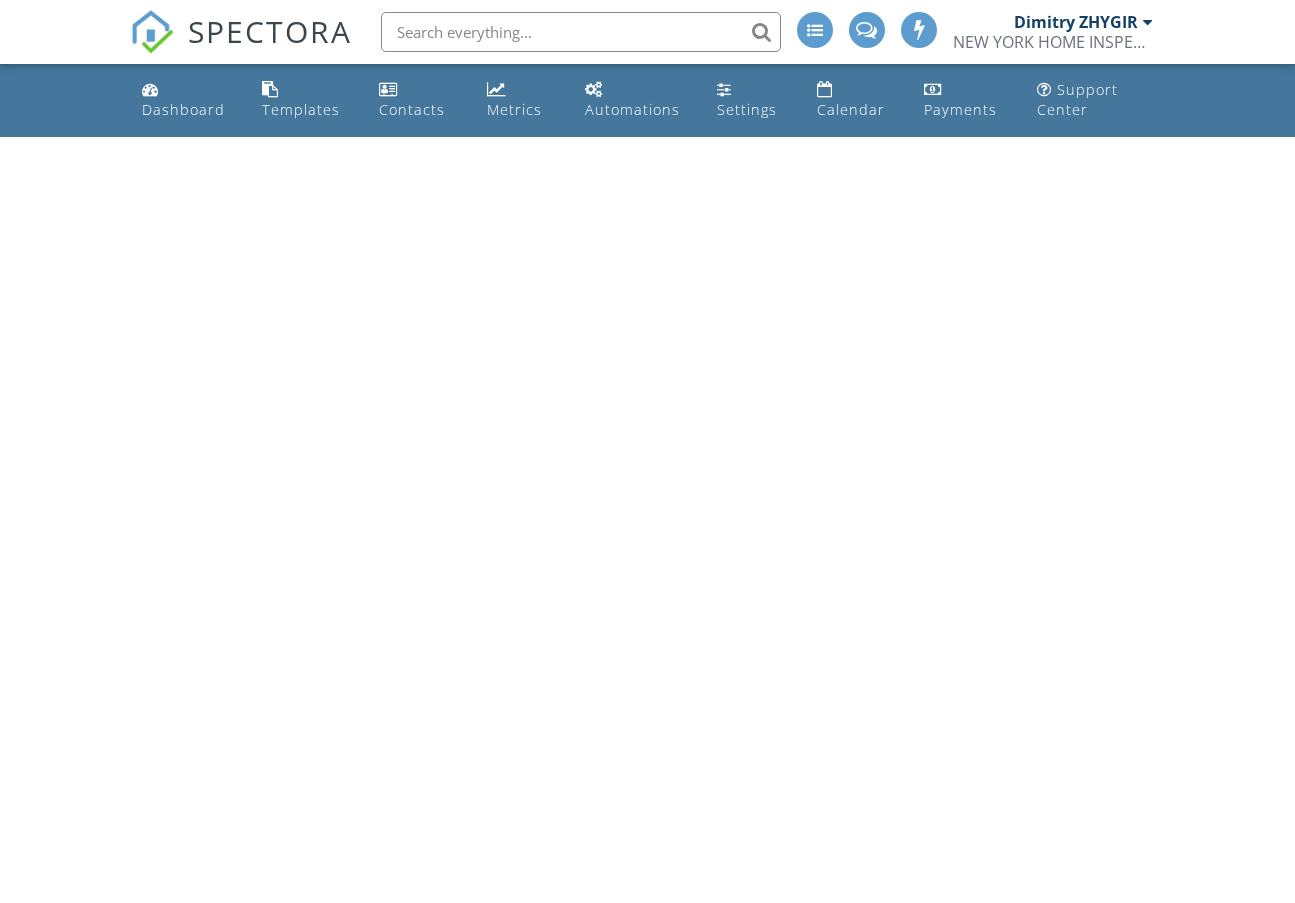 scroll, scrollTop: 0, scrollLeft: 0, axis: both 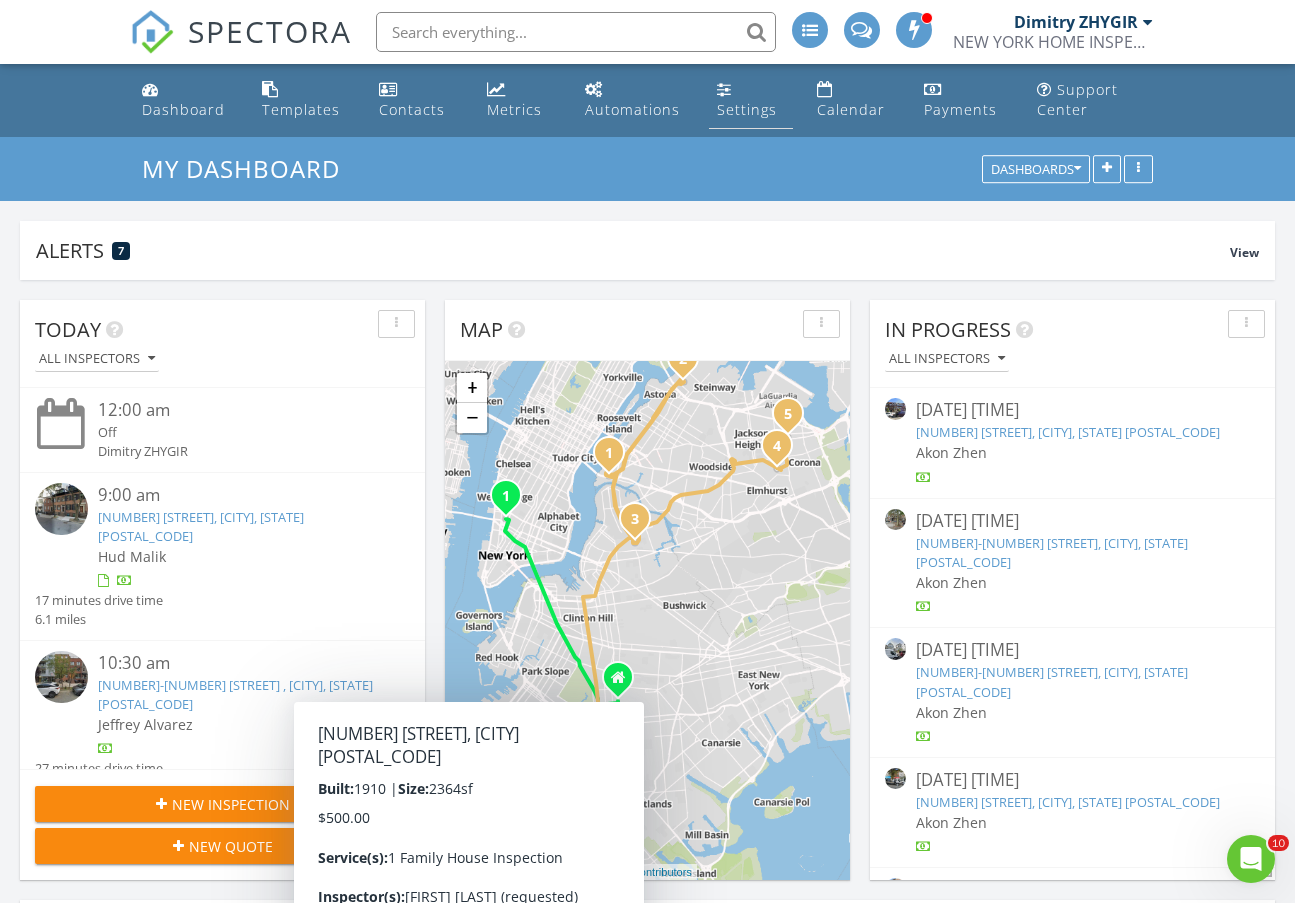 click on "Settings" at bounding box center [750, 100] 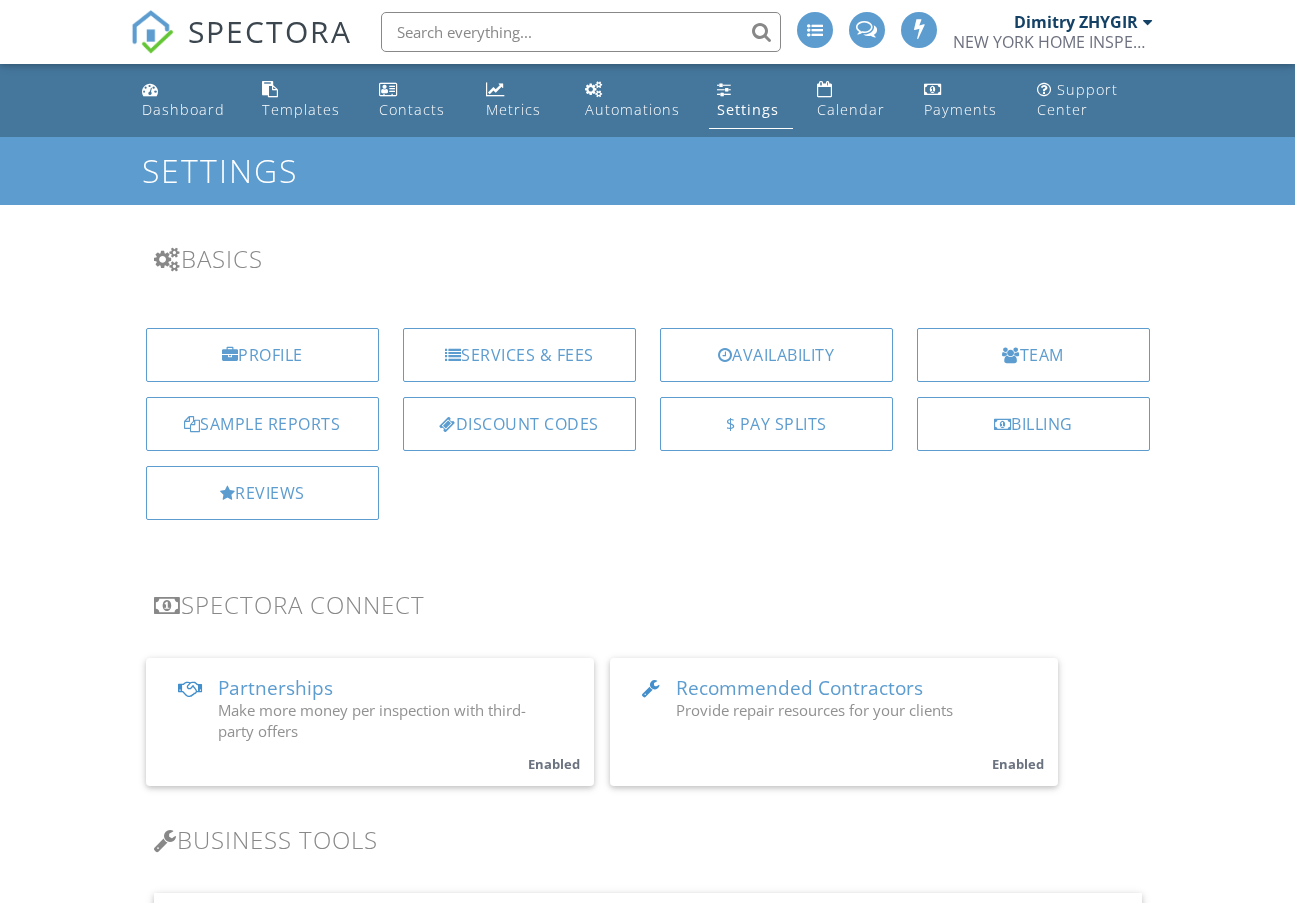 scroll, scrollTop: 0, scrollLeft: 0, axis: both 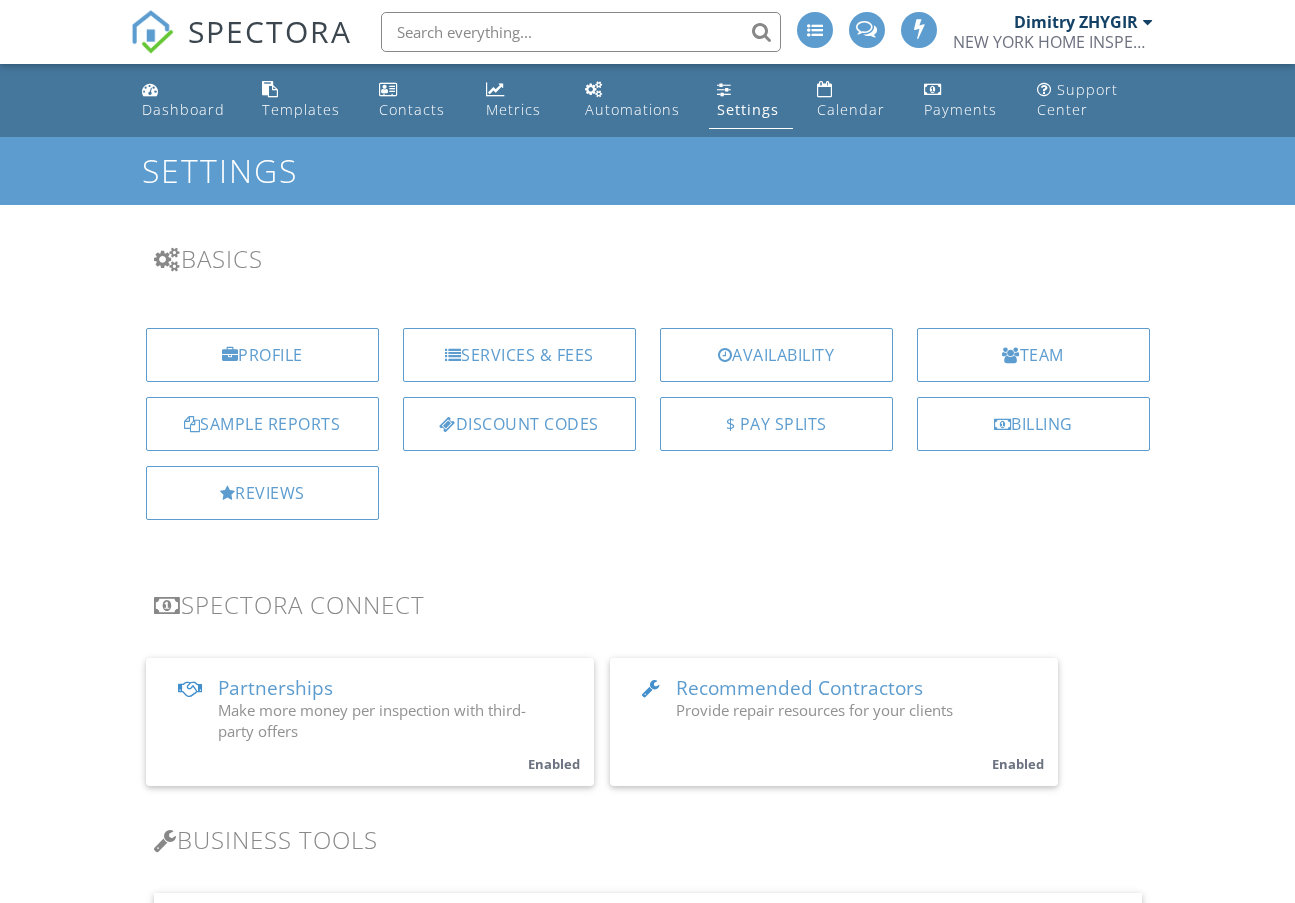 click on "Team" at bounding box center (1033, 355) 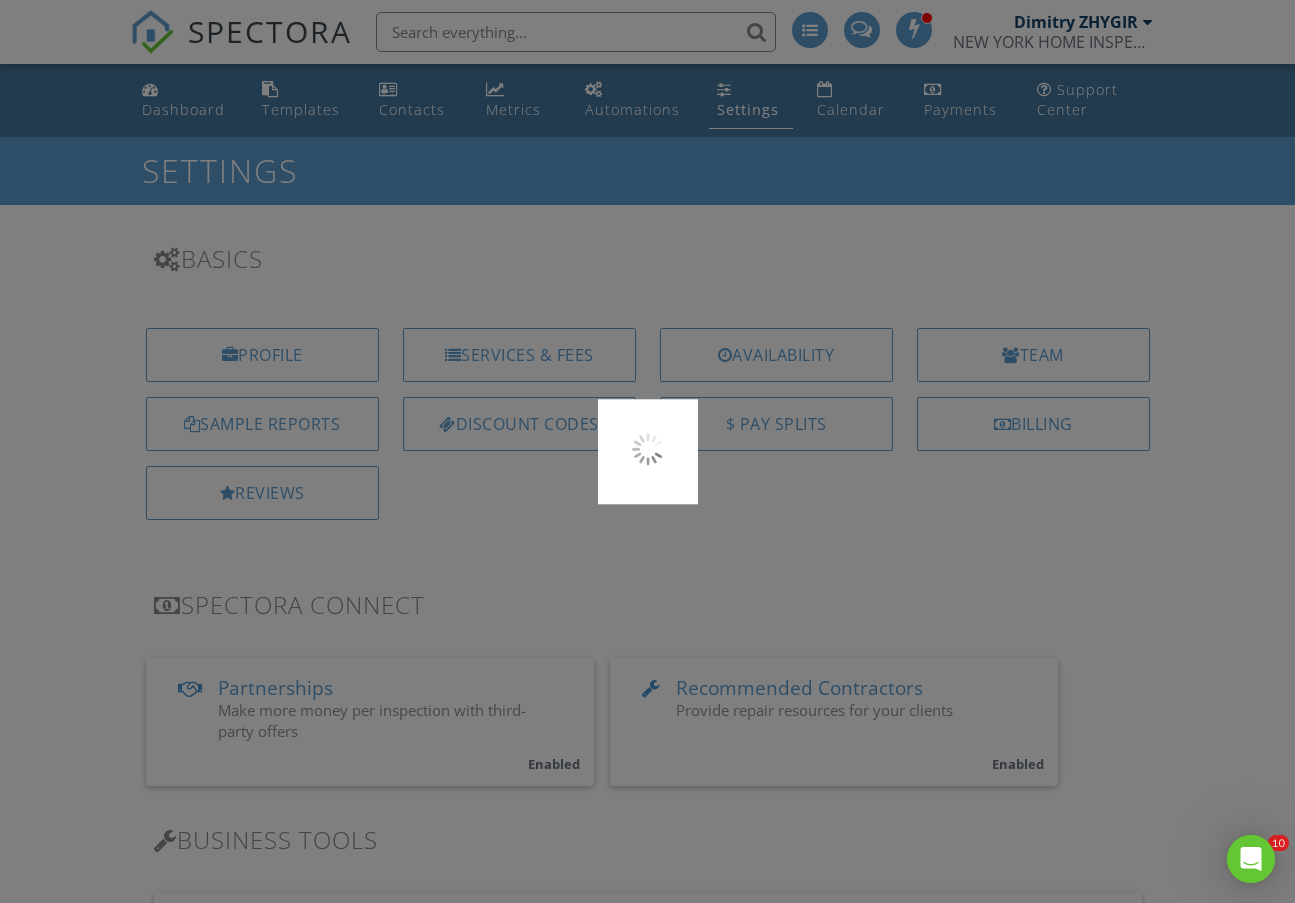 scroll, scrollTop: 0, scrollLeft: 0, axis: both 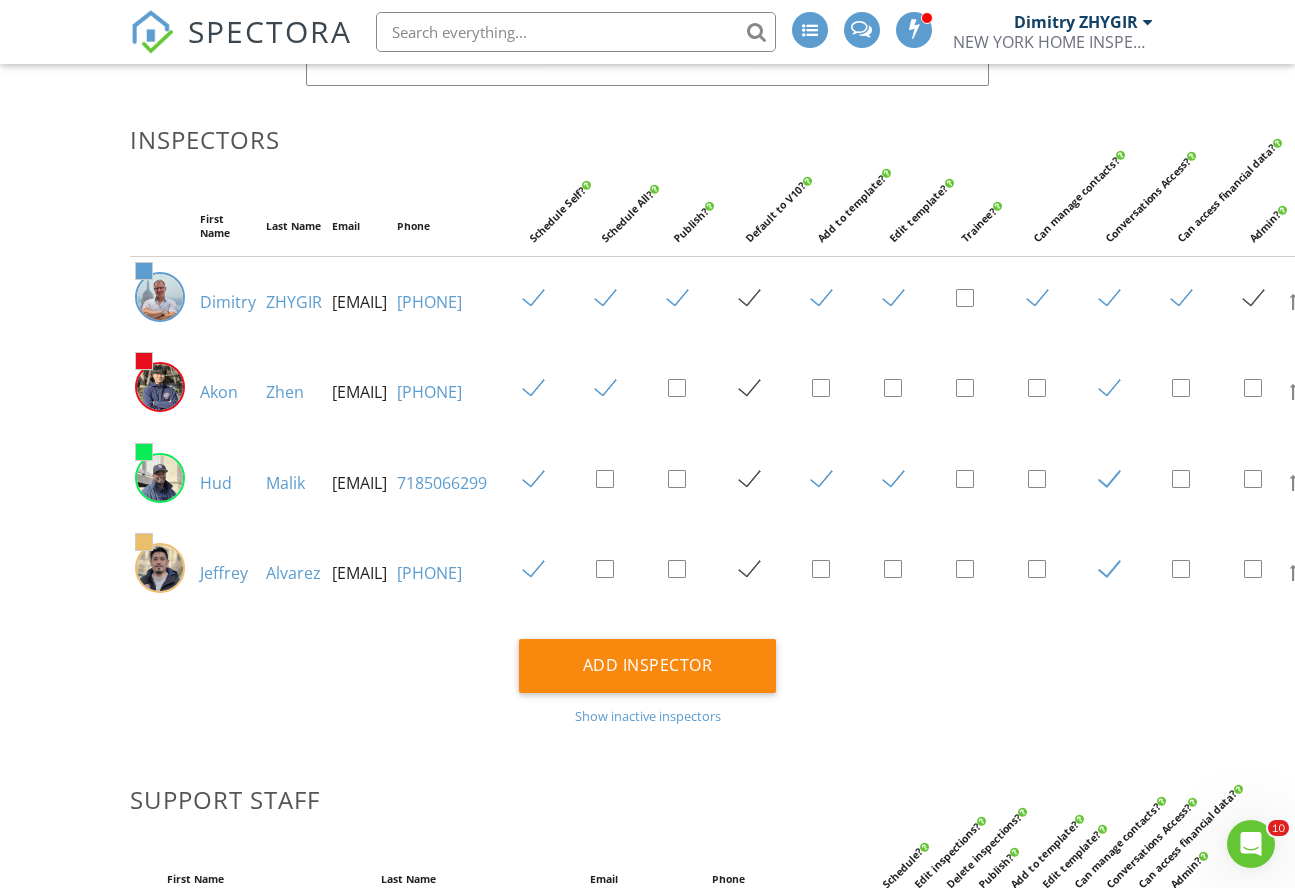 click at bounding box center [144, 542] 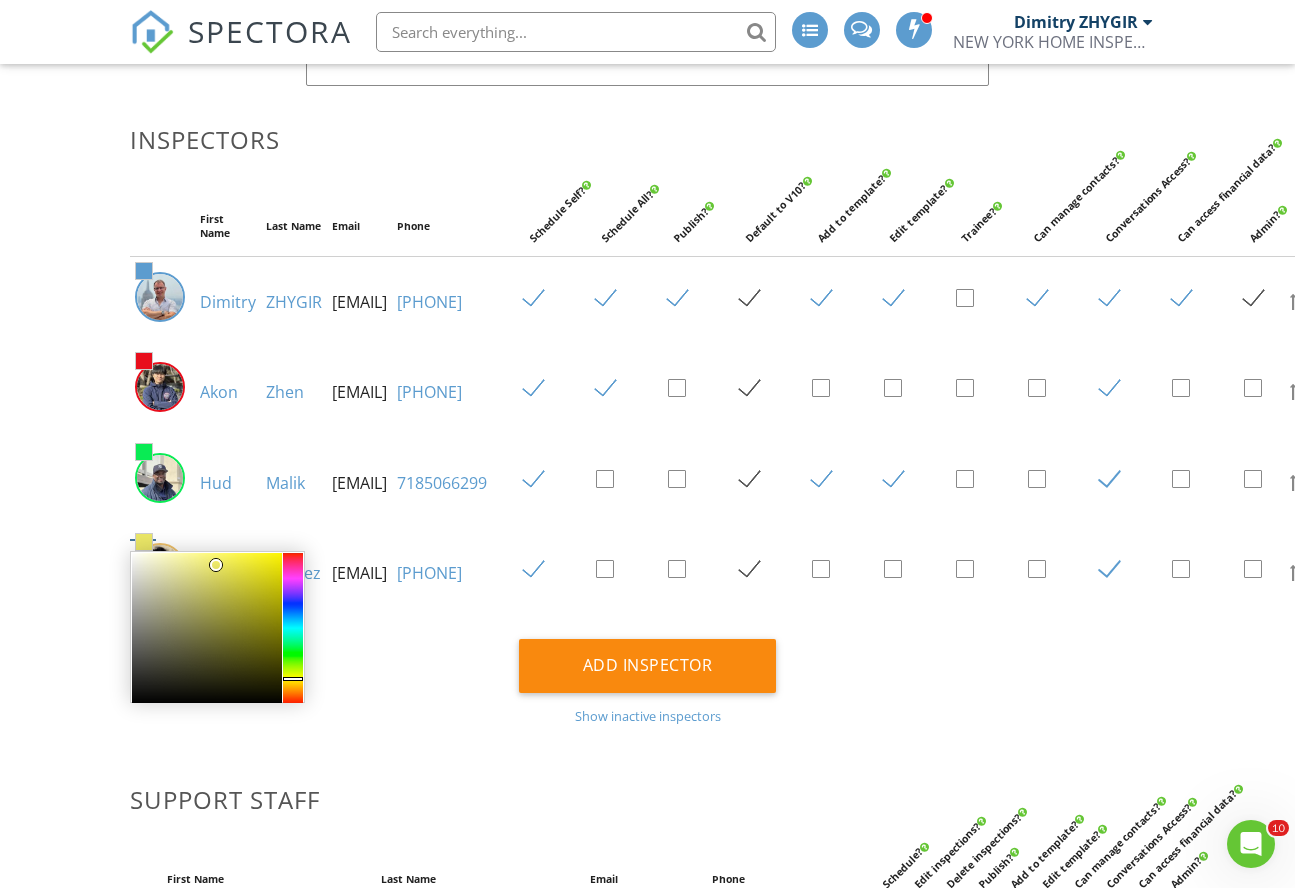 click at bounding box center (293, 628) 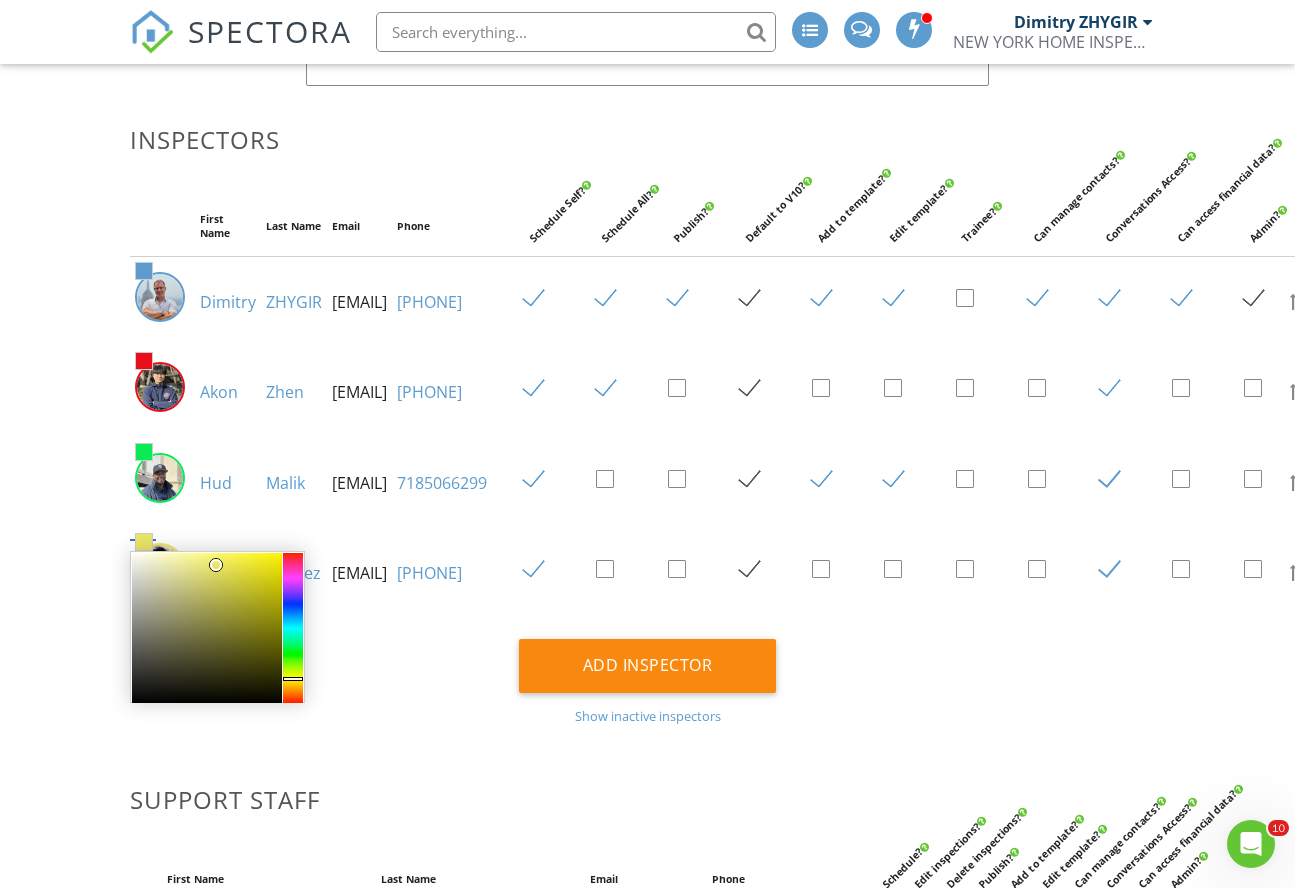 click at bounding box center (293, 628) 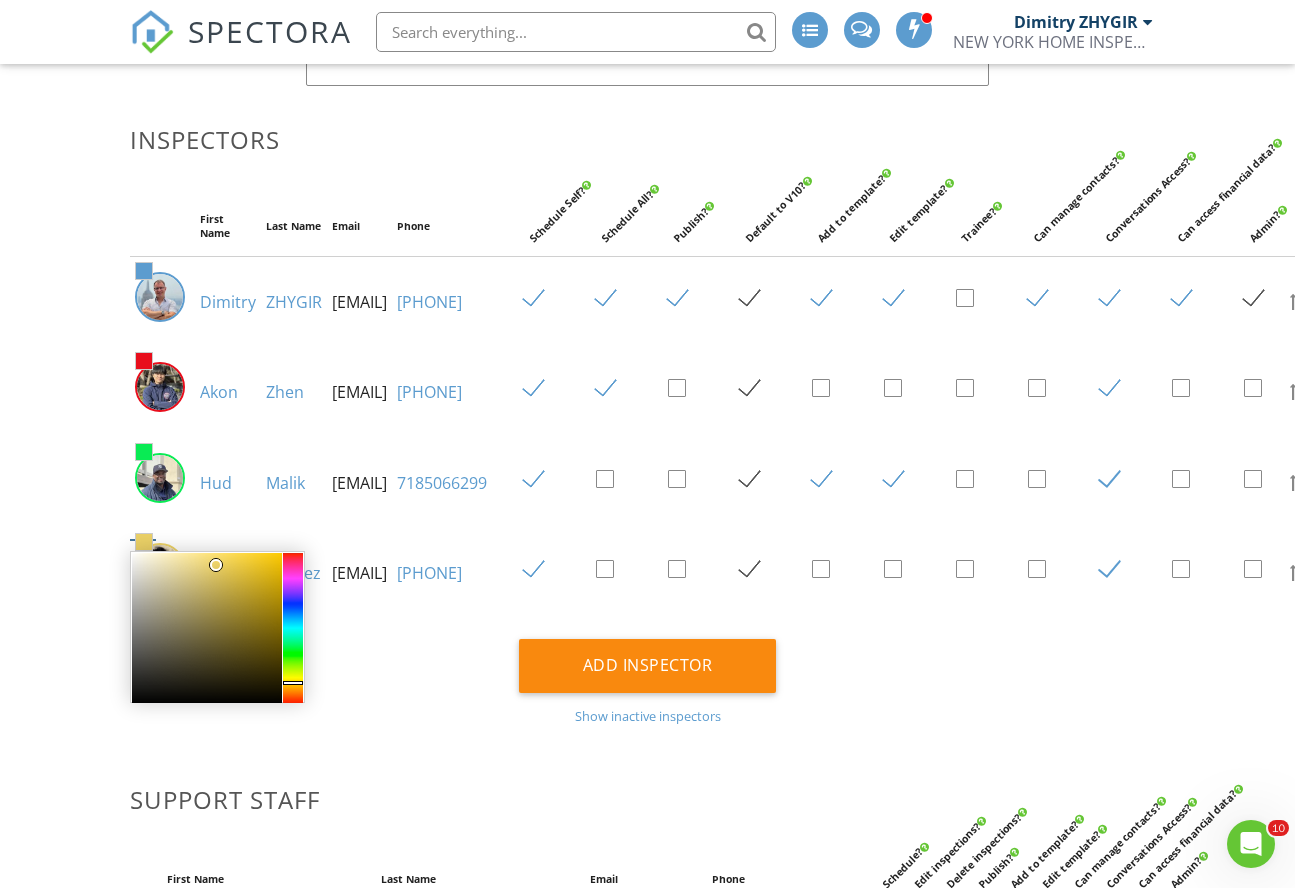 click at bounding box center (293, 628) 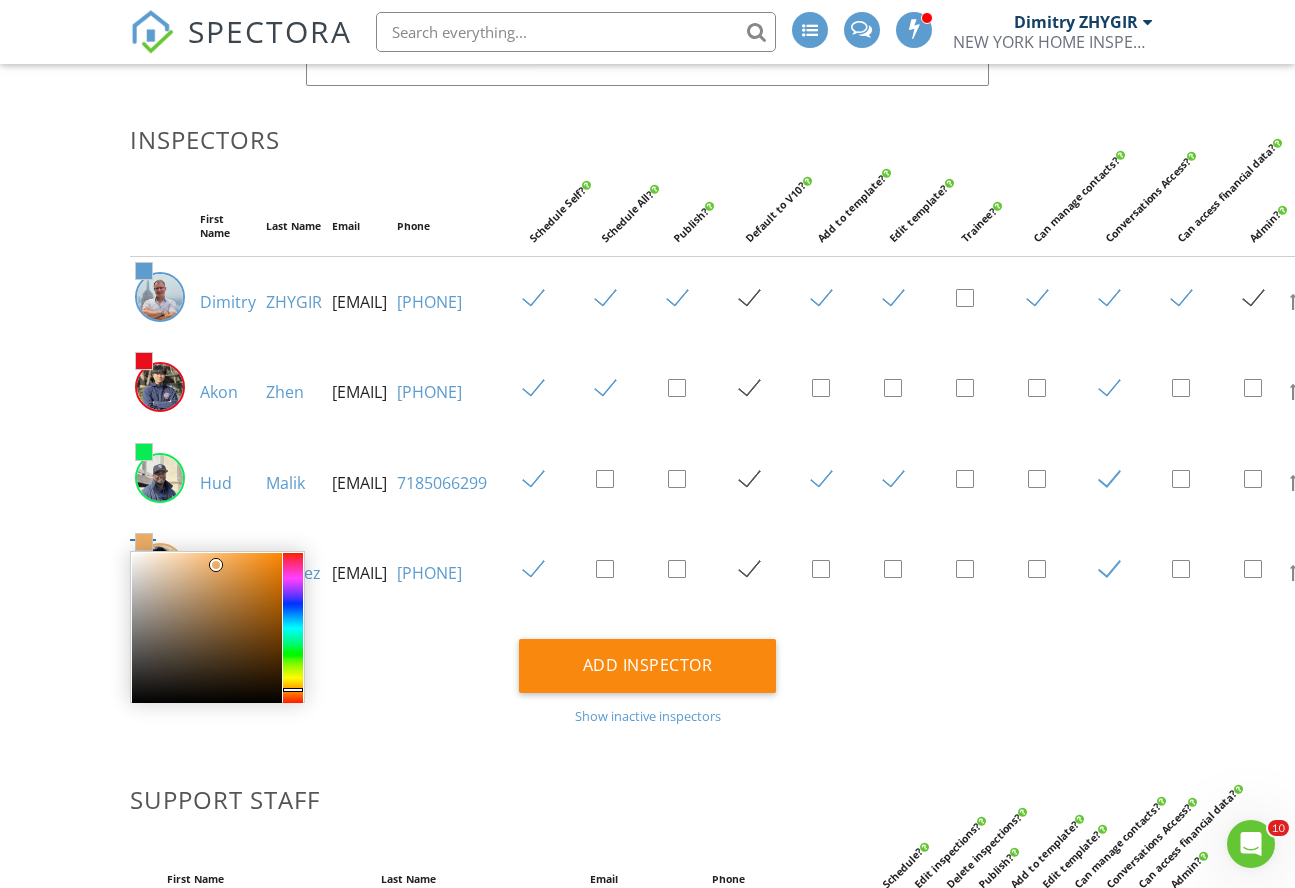 click at bounding box center [207, 628] 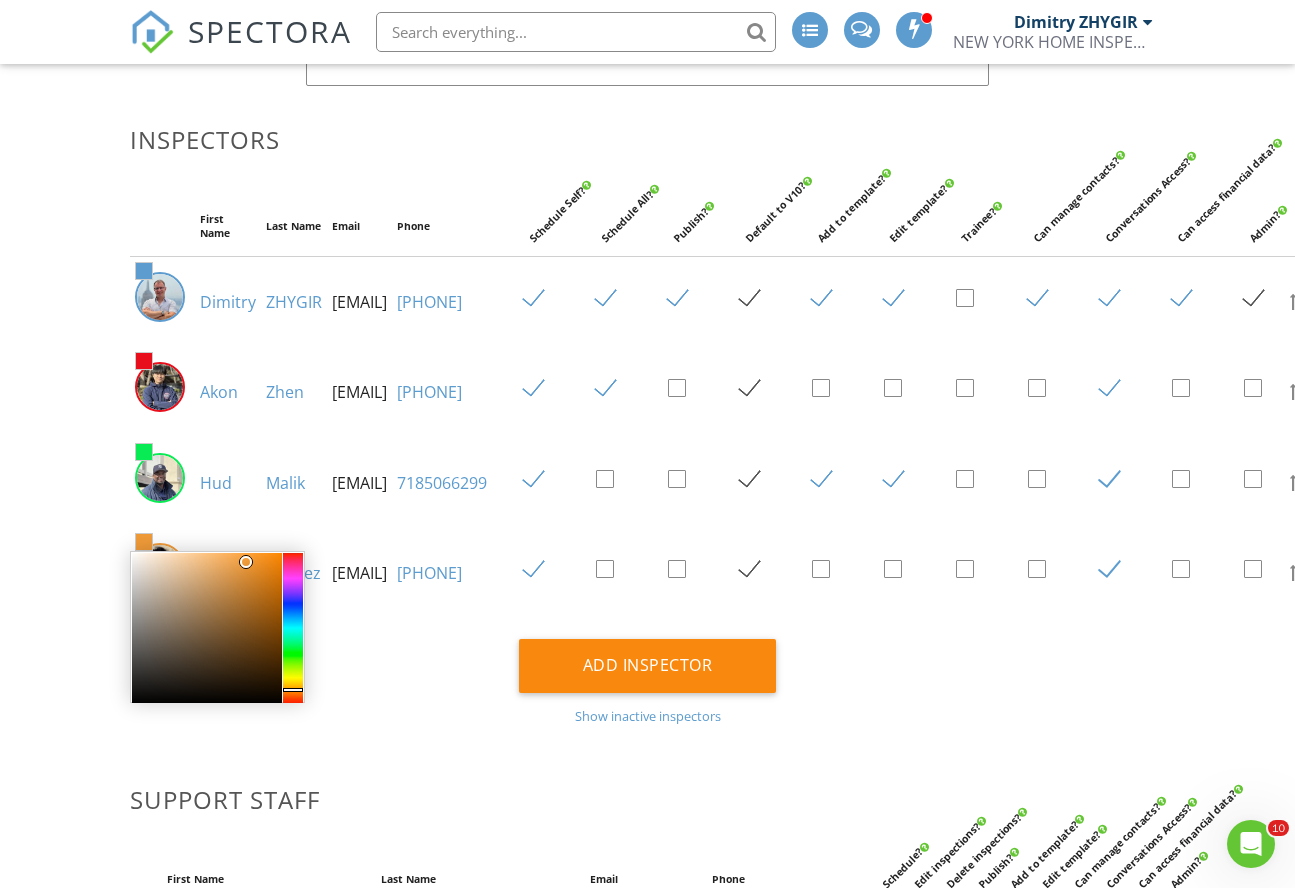 click on "Add Inspector
Show inactive inspectors" at bounding box center [648, 681] 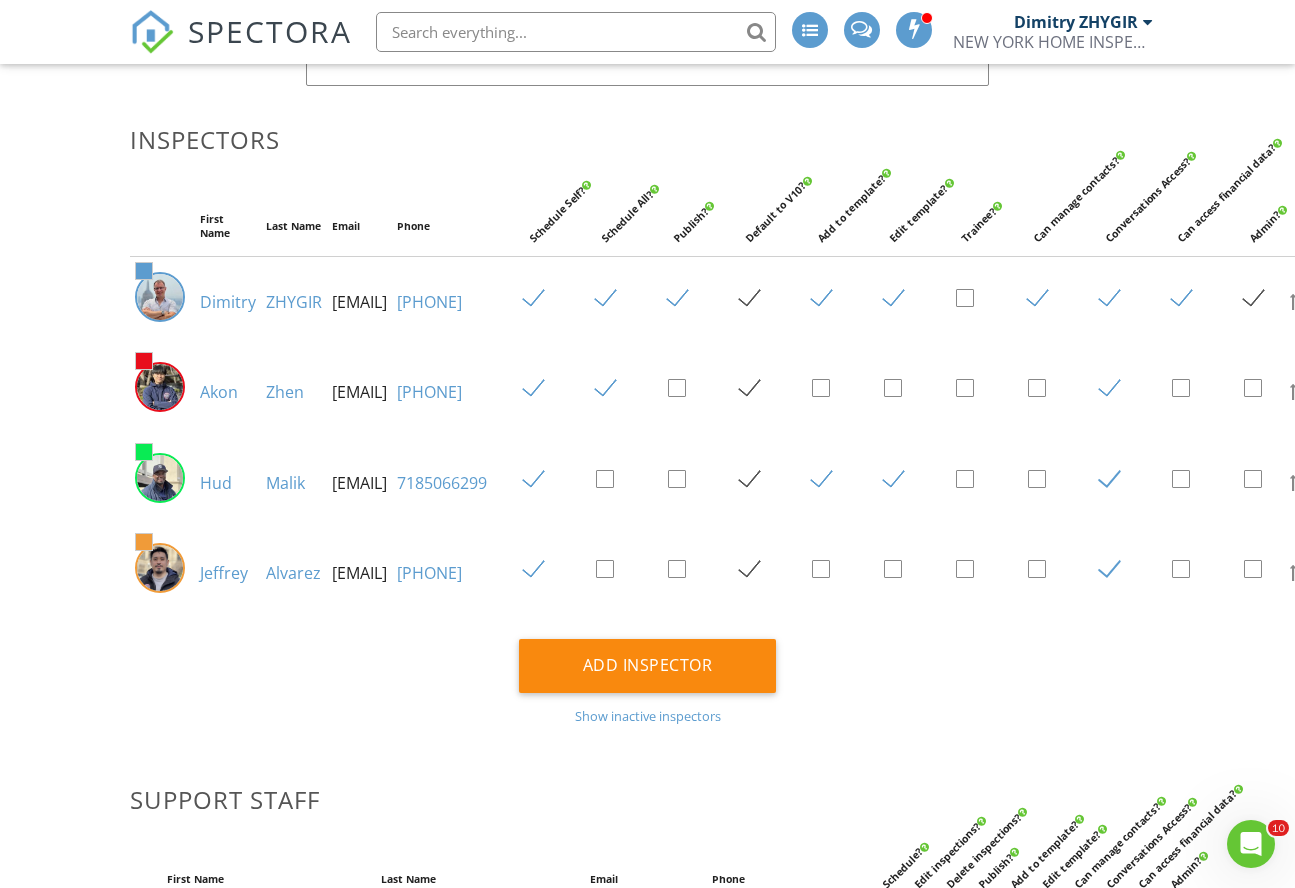 click at bounding box center (144, 542) 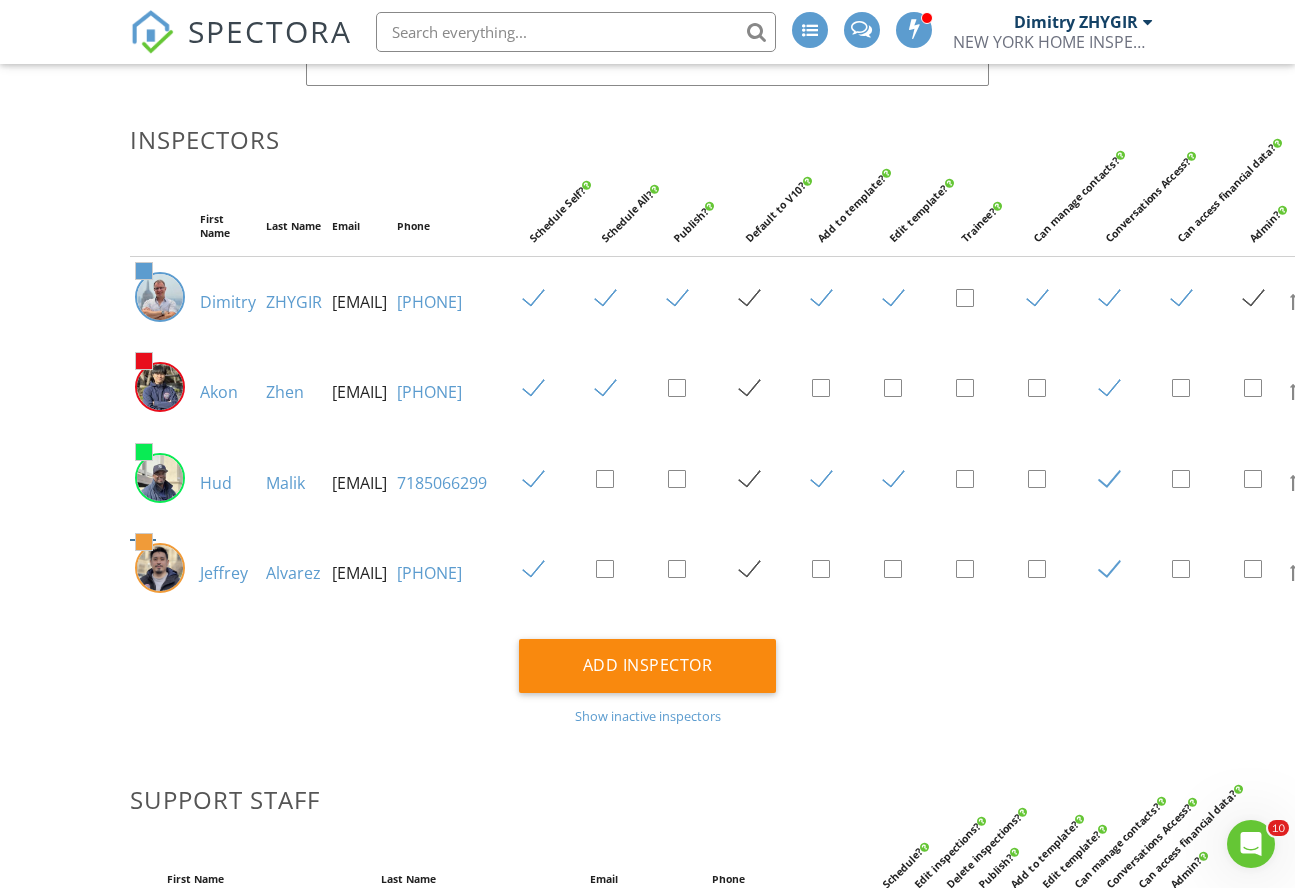 scroll, scrollTop: 0, scrollLeft: 61, axis: horizontal 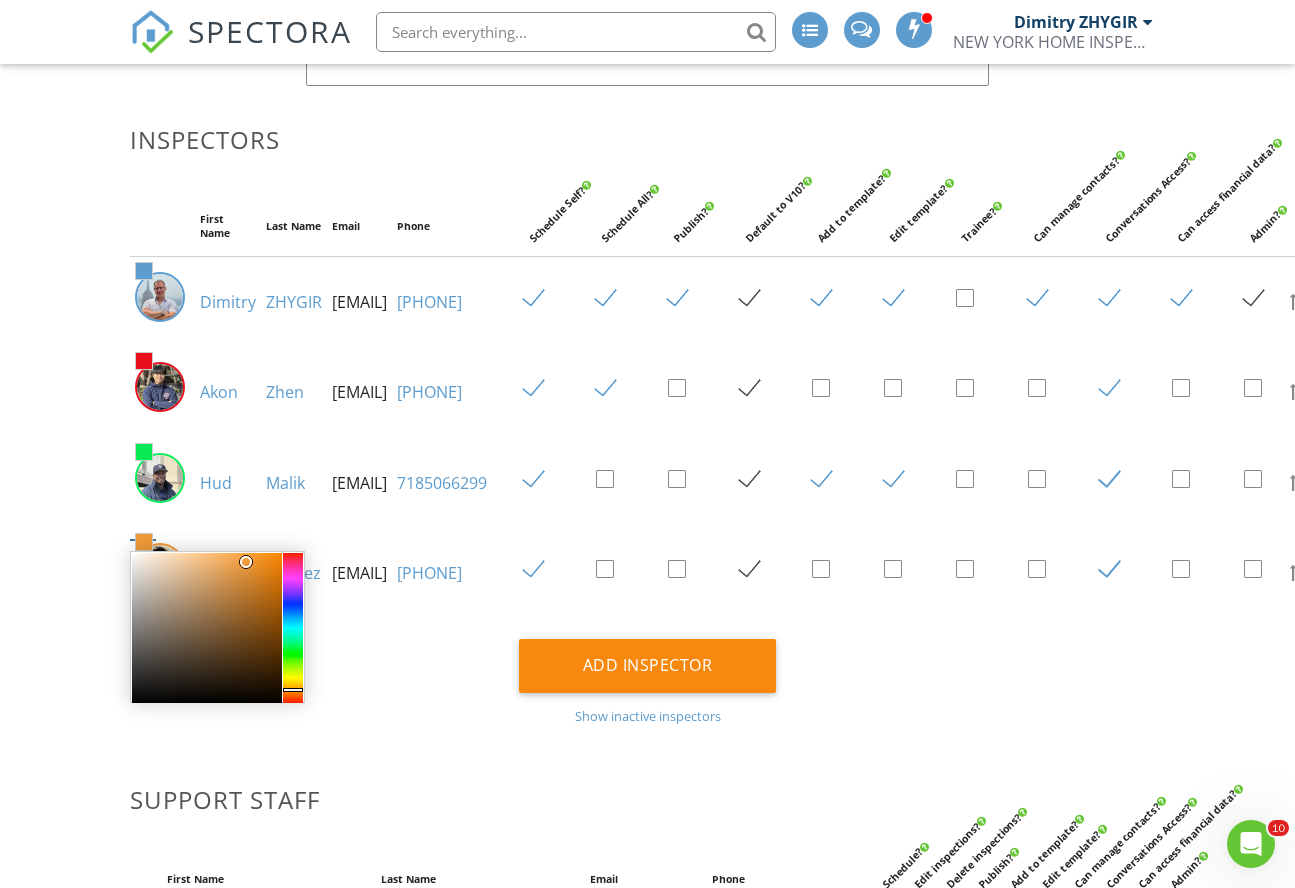 click at bounding box center [293, 628] 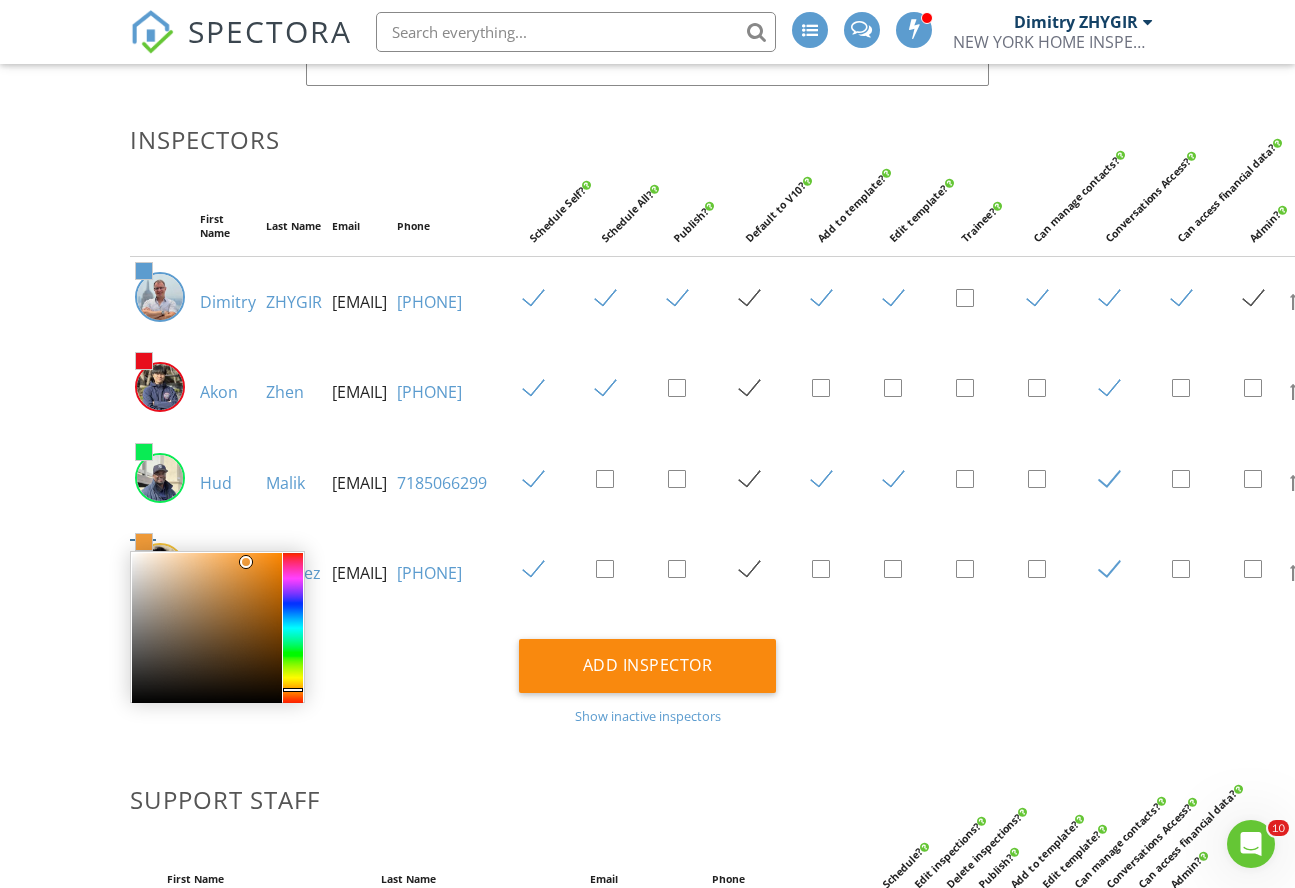 click at bounding box center [293, 628] 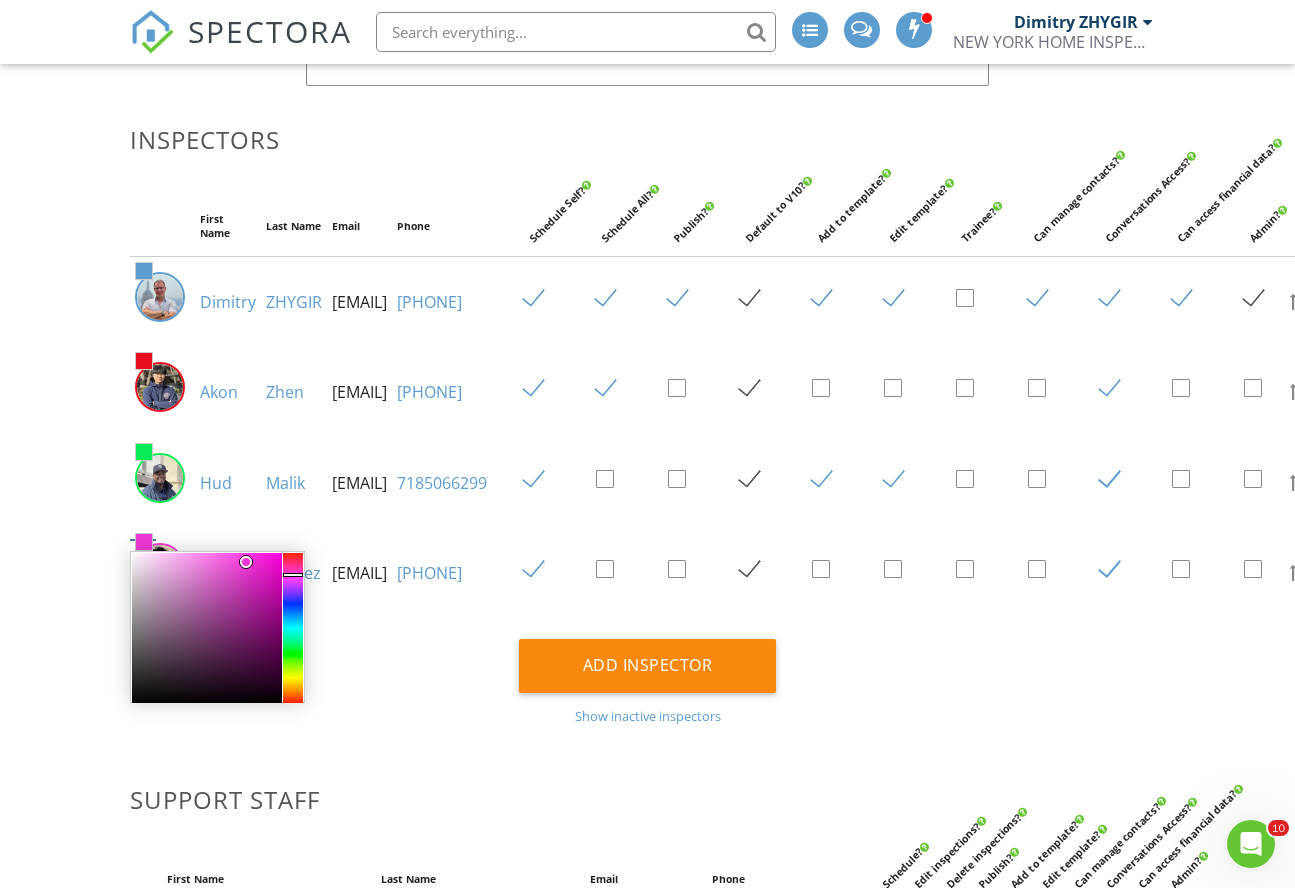 drag, startPoint x: 296, startPoint y: 691, endPoint x: 294, endPoint y: 575, distance: 116.01724 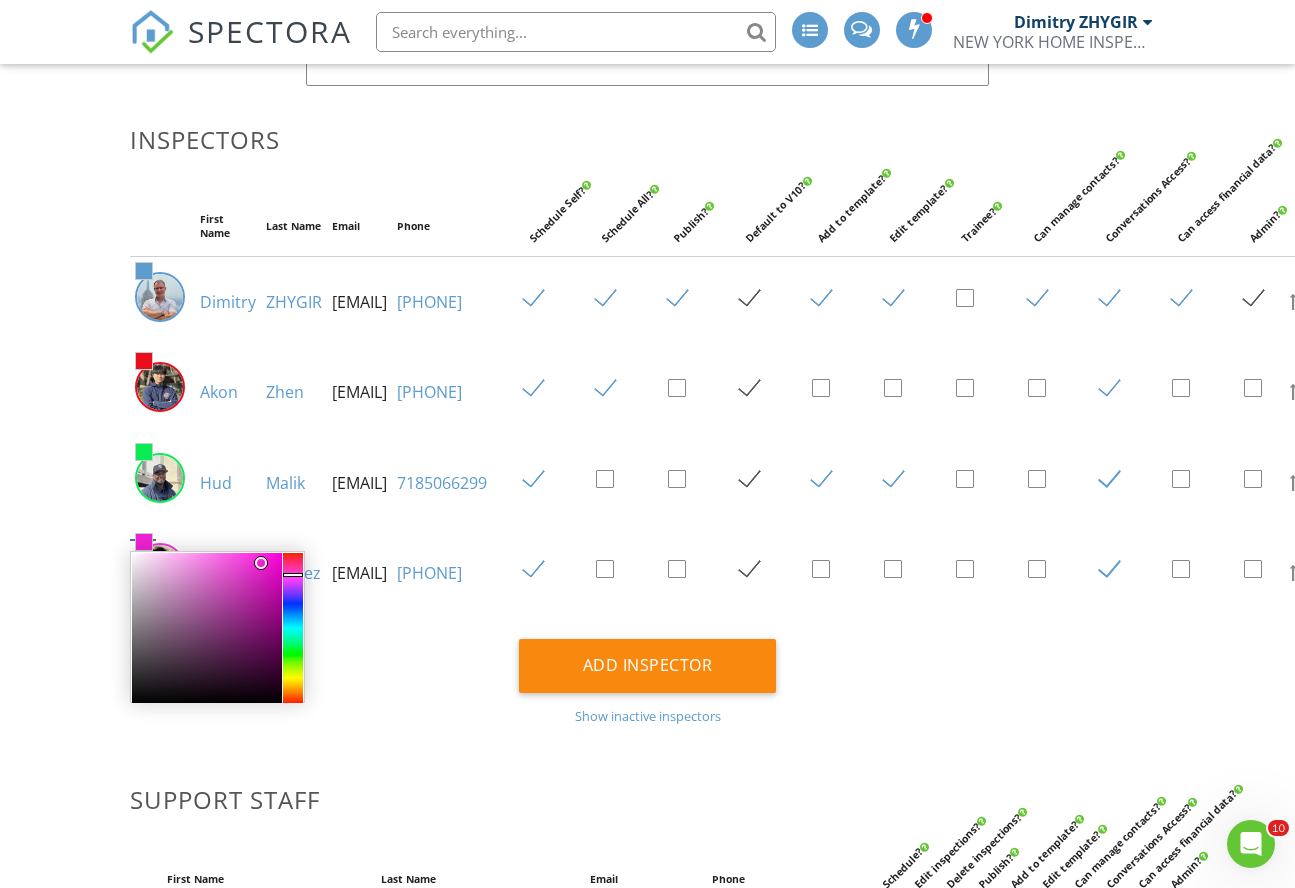 type on "#f016d3" 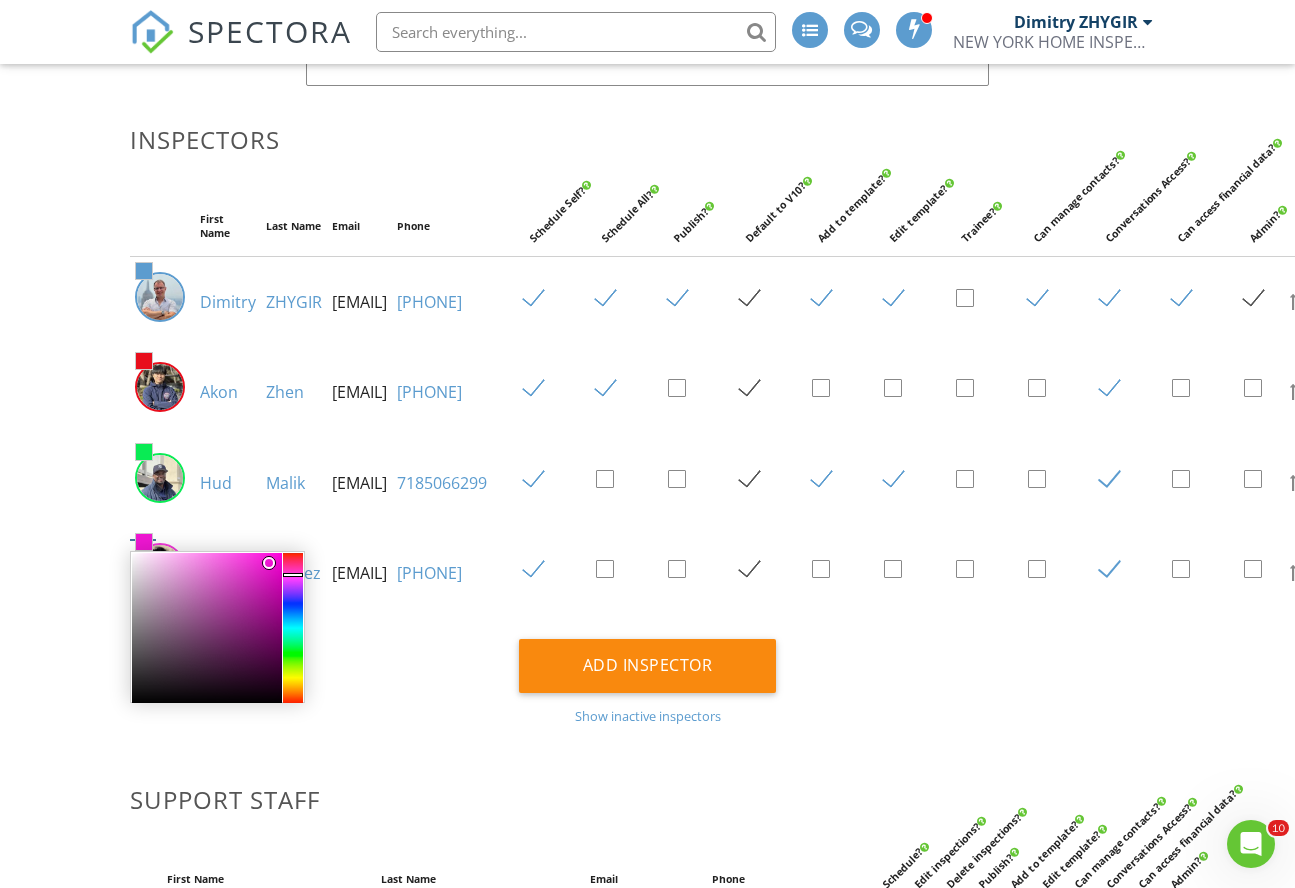 drag, startPoint x: 247, startPoint y: 562, endPoint x: 267, endPoint y: 562, distance: 20 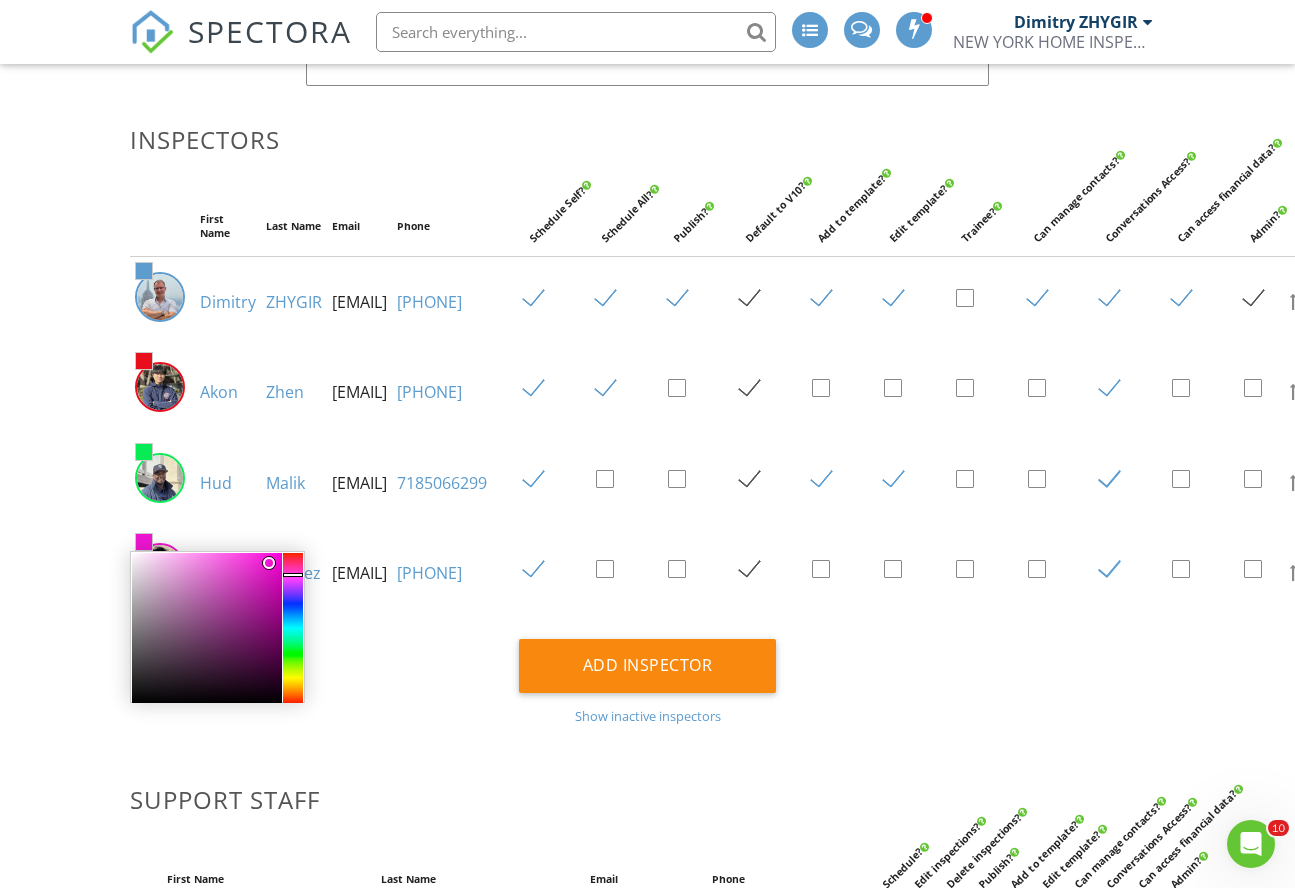 click on "Add Inspector
Show inactive inspectors" at bounding box center (648, 681) 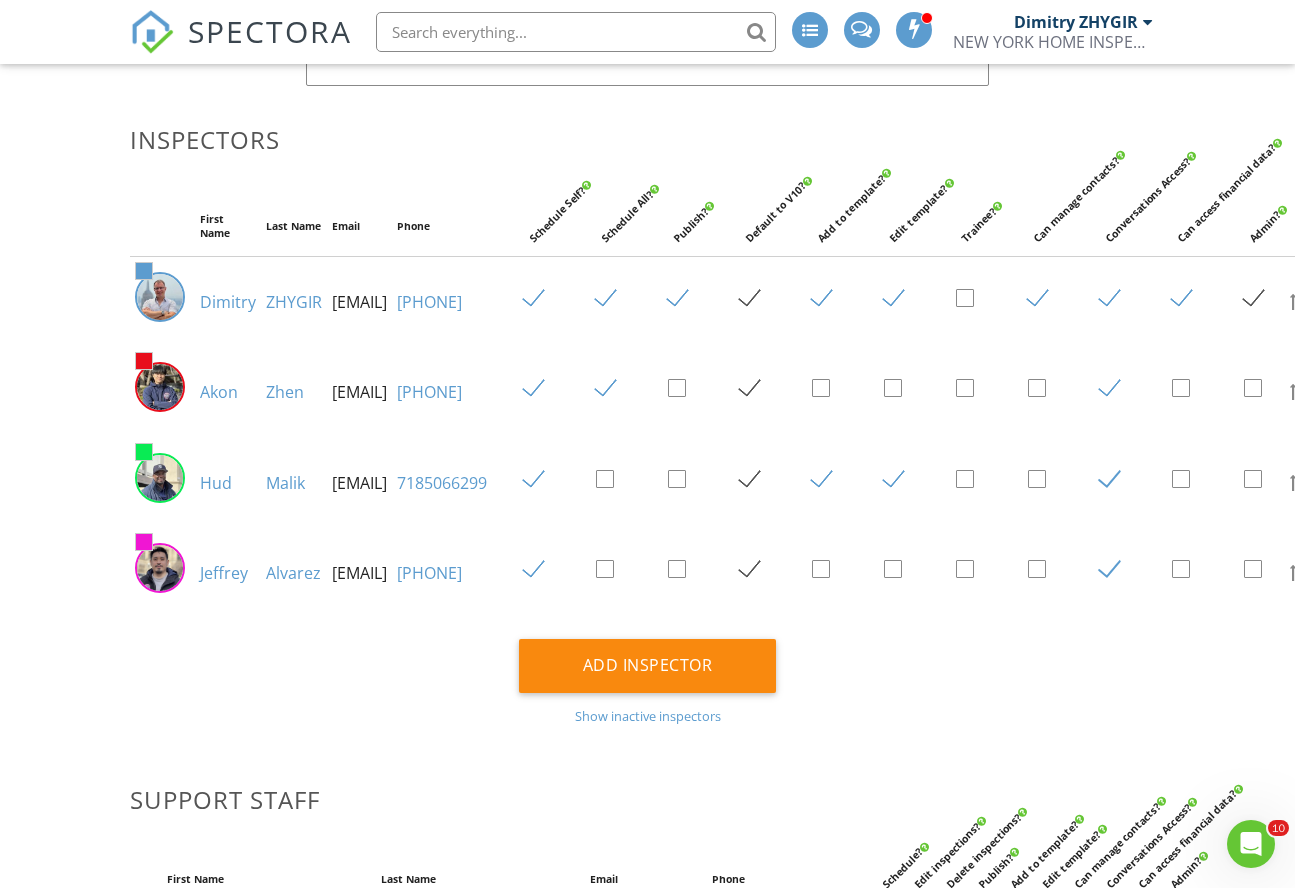 click on "Add Inspector
Show inactive inspectors" at bounding box center [648, 681] 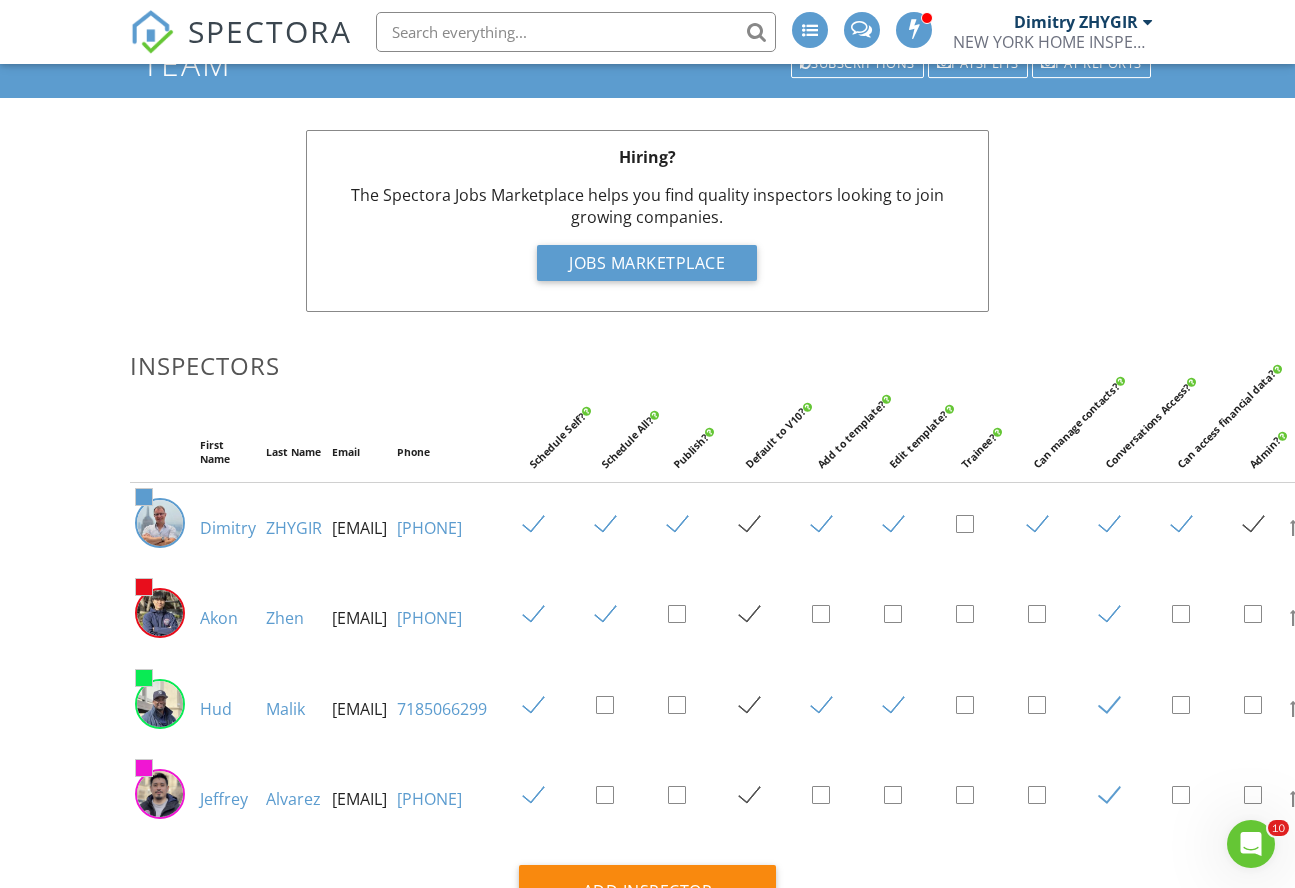 scroll, scrollTop: 0, scrollLeft: 0, axis: both 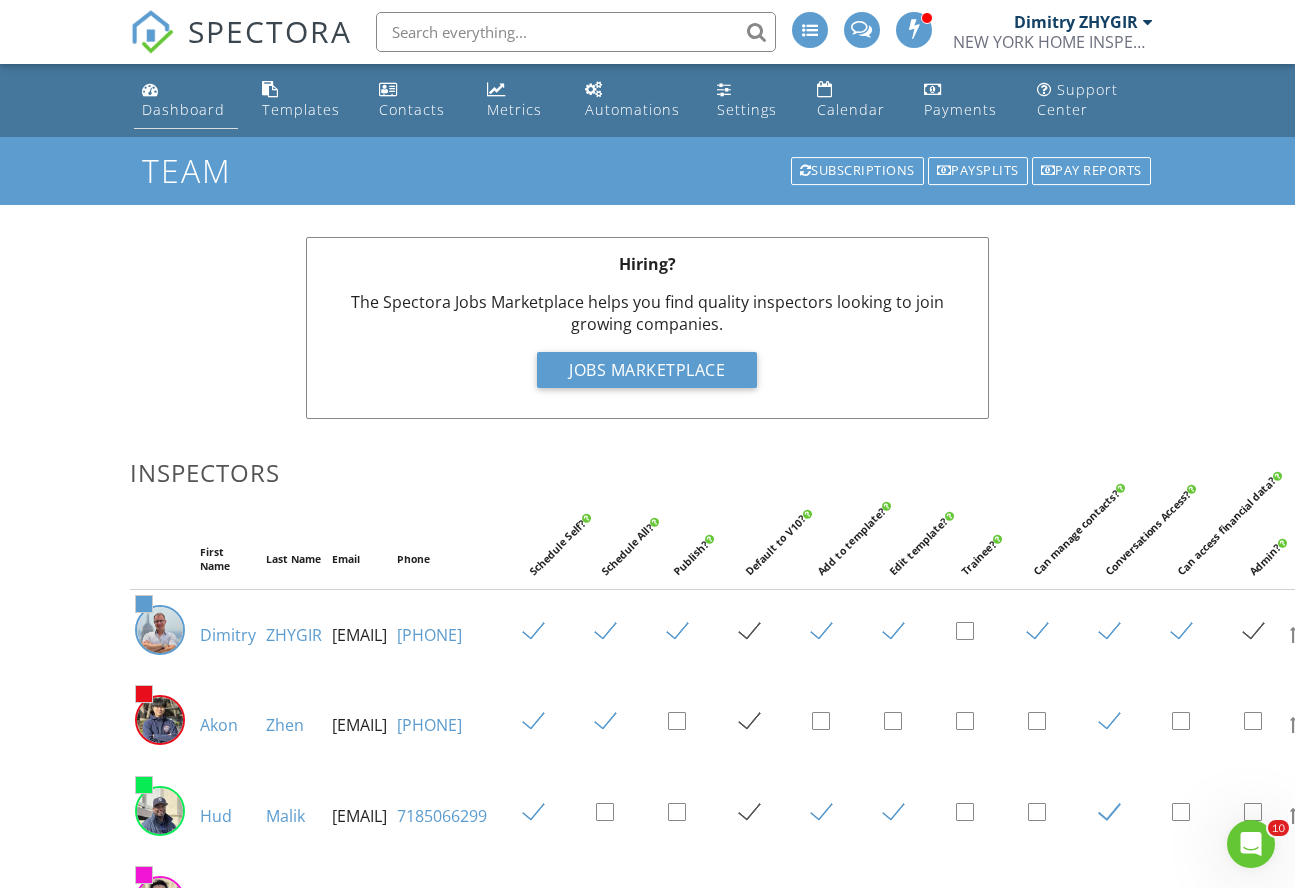 click on "Dashboard" at bounding box center (186, 100) 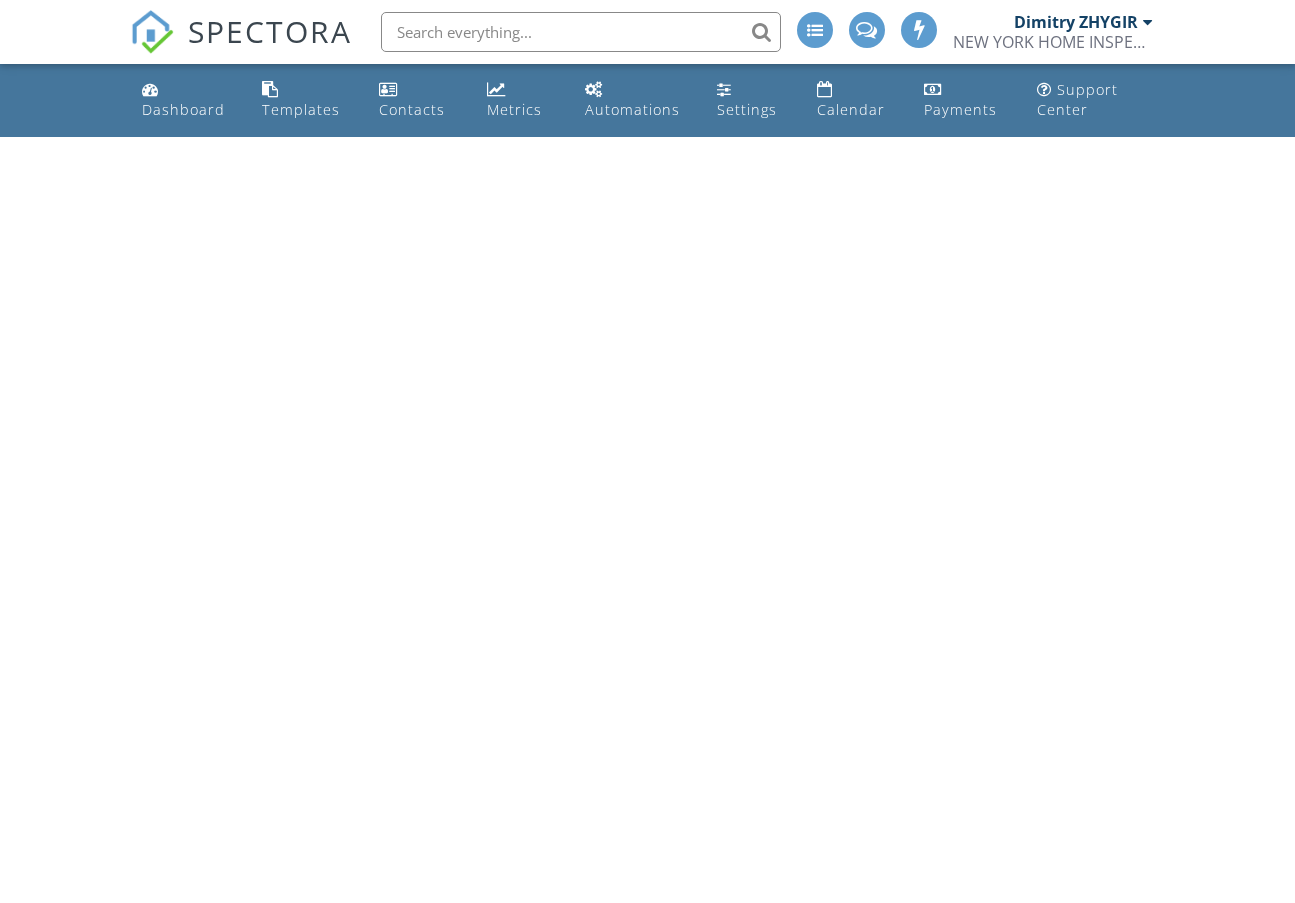scroll, scrollTop: 0, scrollLeft: 0, axis: both 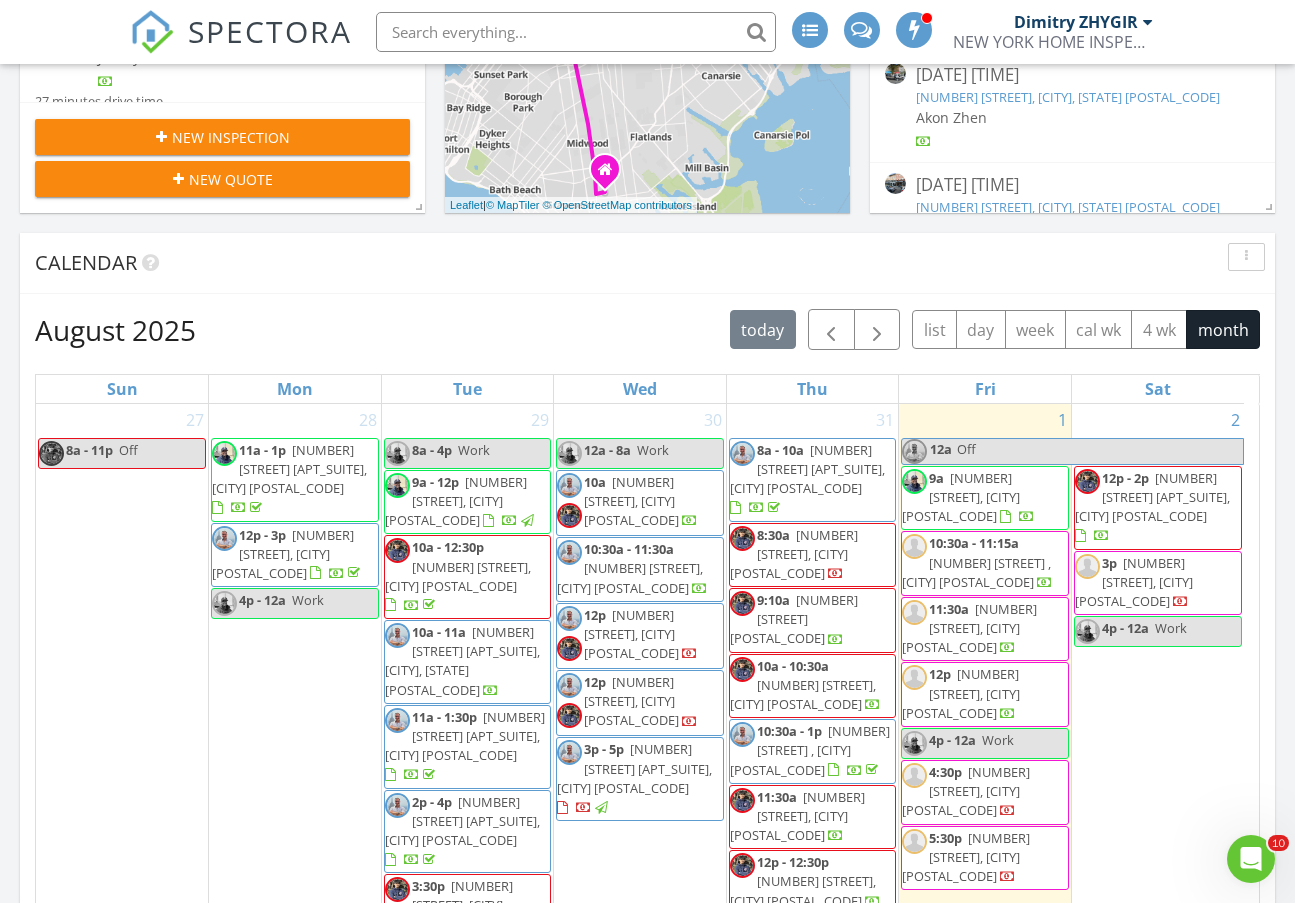 click on "August 2025 today list day week cal wk 4 wk month" at bounding box center (647, 329) 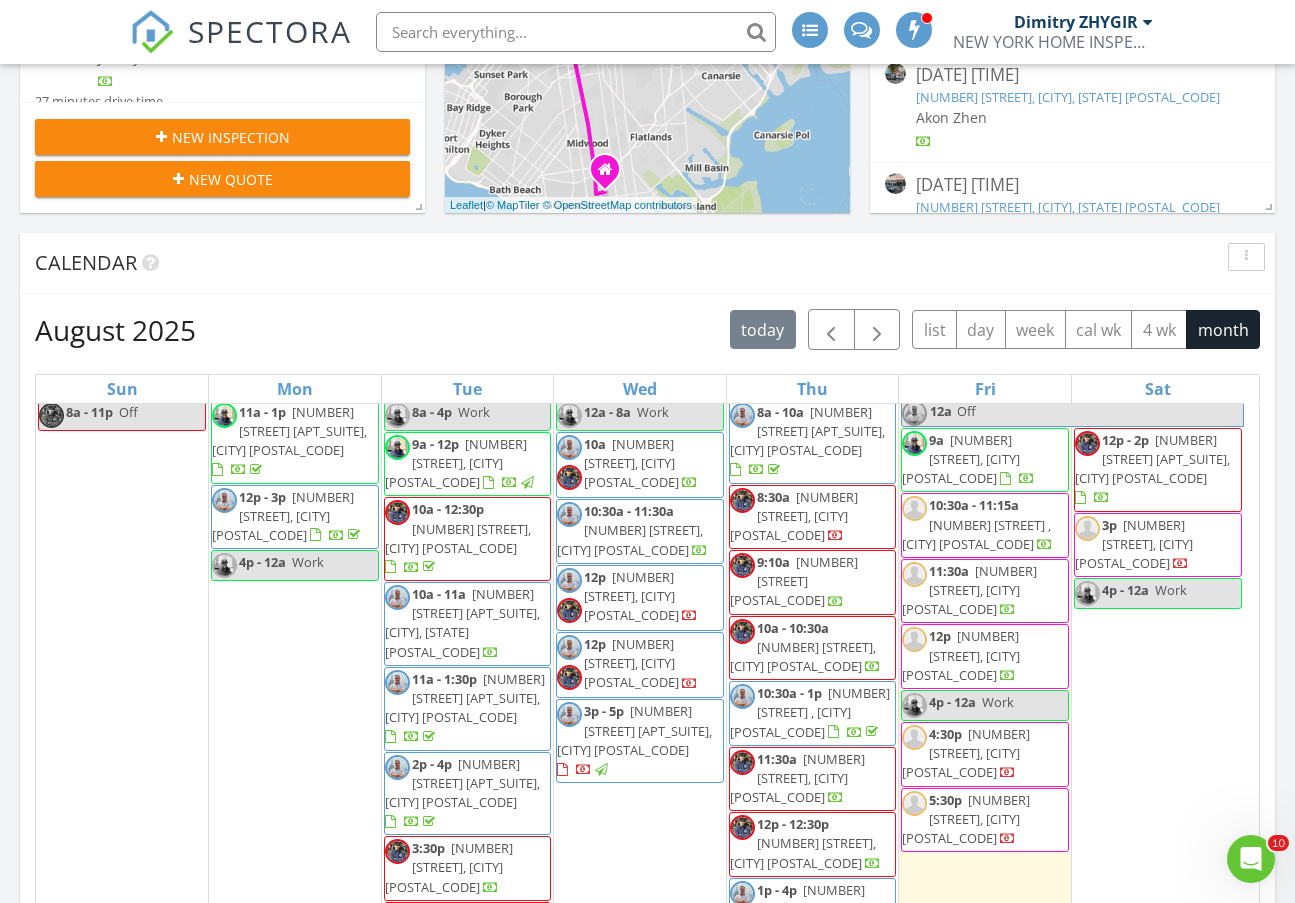 scroll, scrollTop: 0, scrollLeft: 0, axis: both 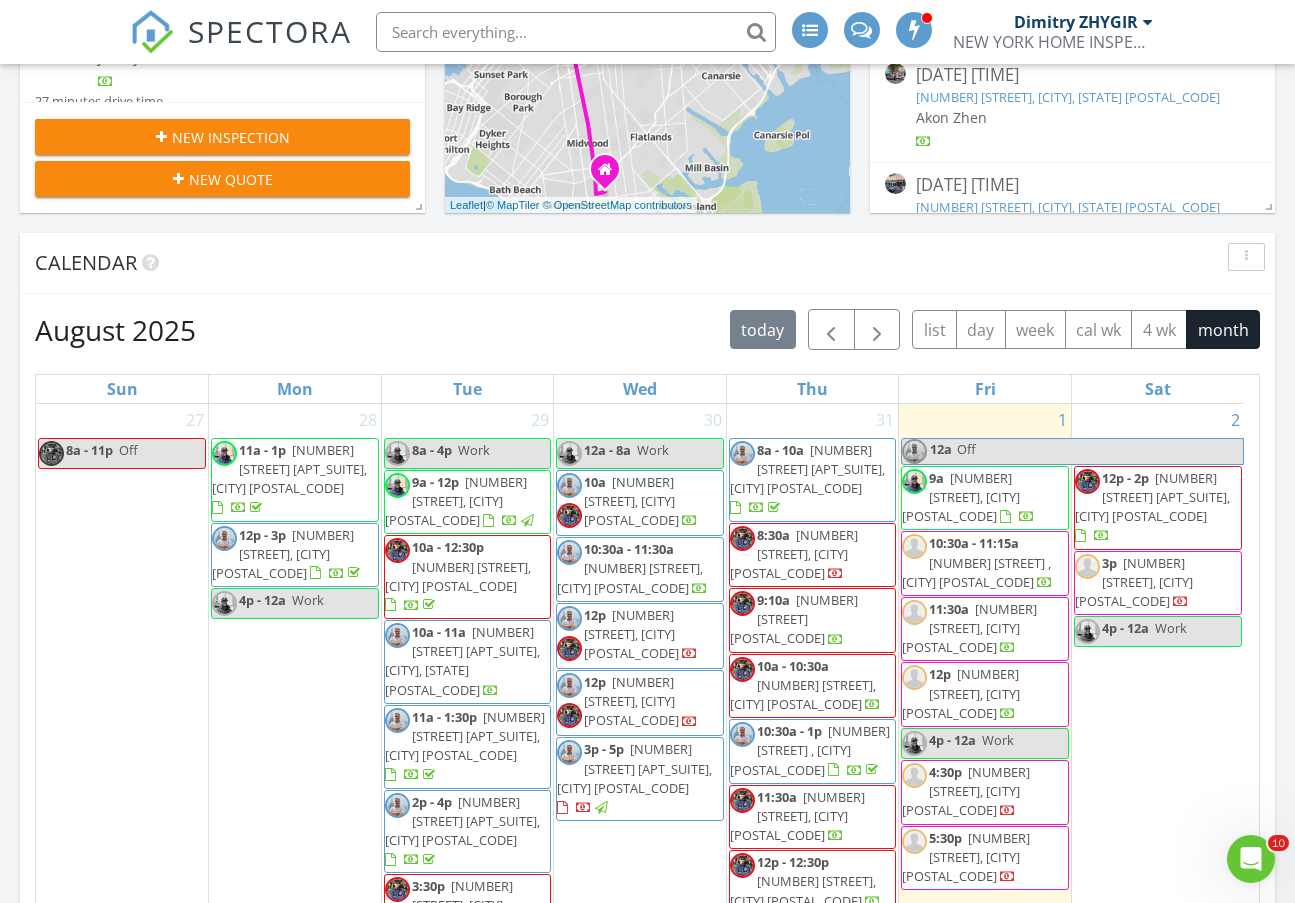 click on "Calendar" at bounding box center (632, 263) 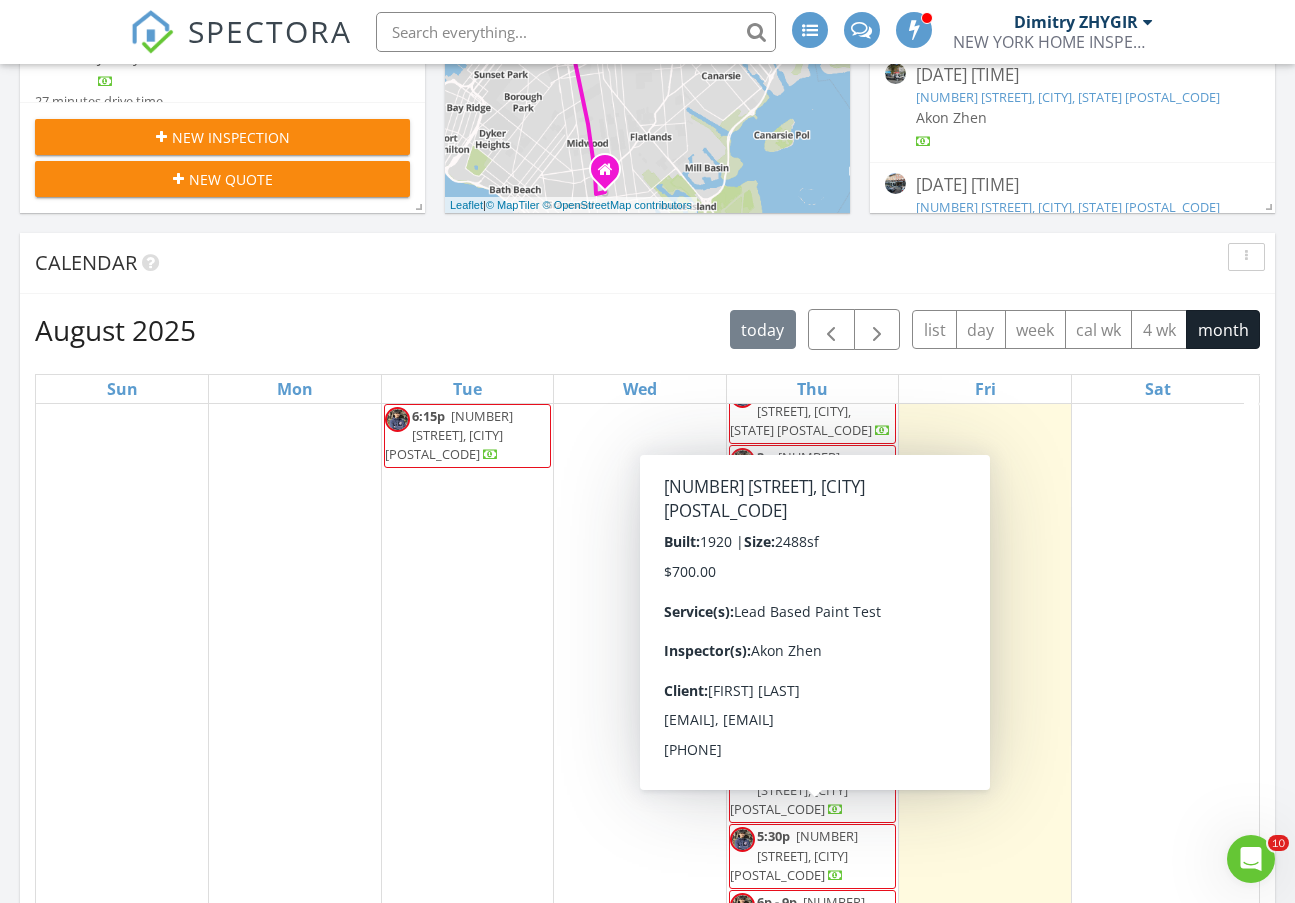 scroll, scrollTop: 500, scrollLeft: 0, axis: vertical 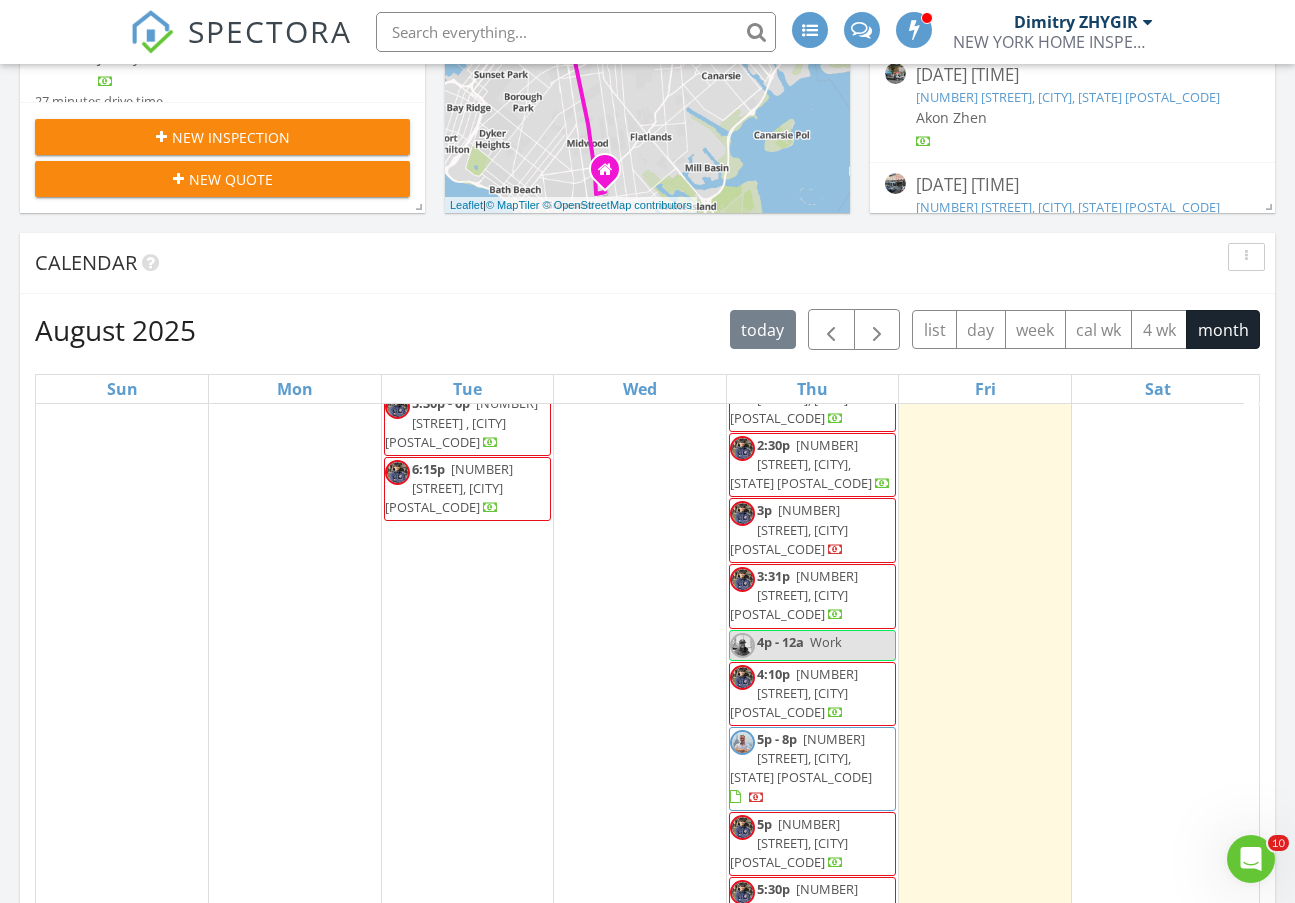 click on "3048 Brighton 4th St, BROOKLYN 11235" at bounding box center (801, 758) 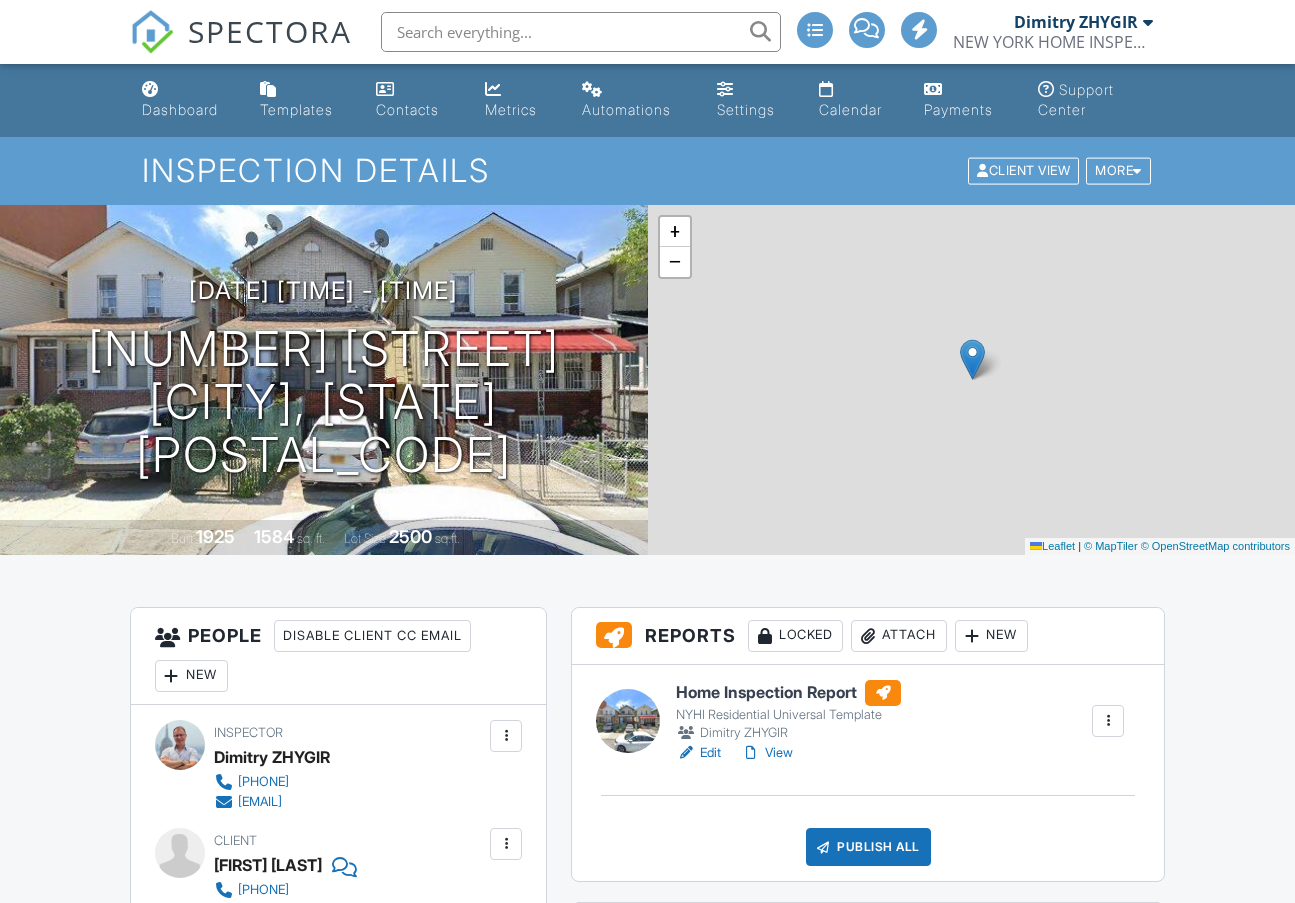 scroll, scrollTop: 0, scrollLeft: 0, axis: both 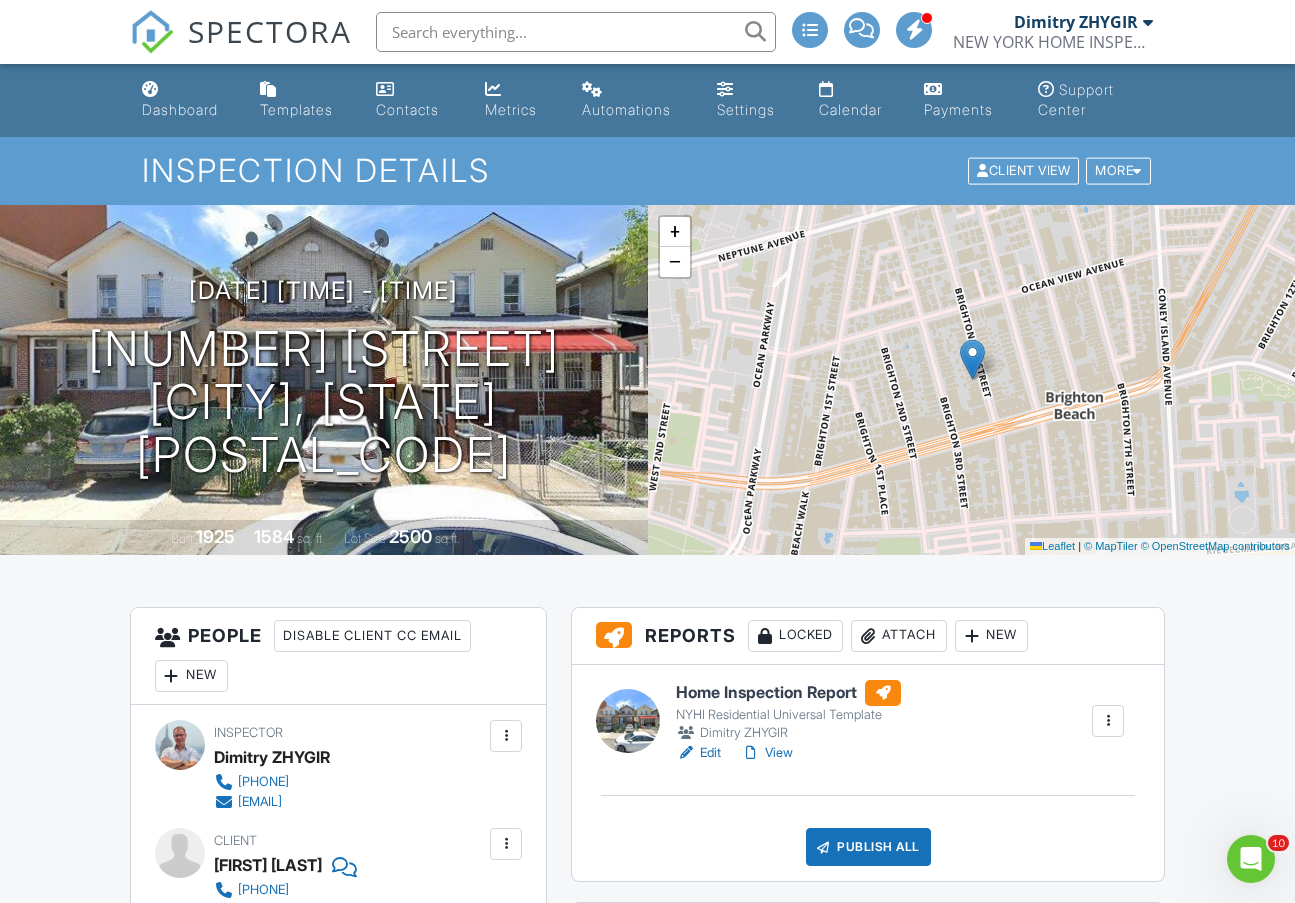 click on "Edit" at bounding box center [698, 753] 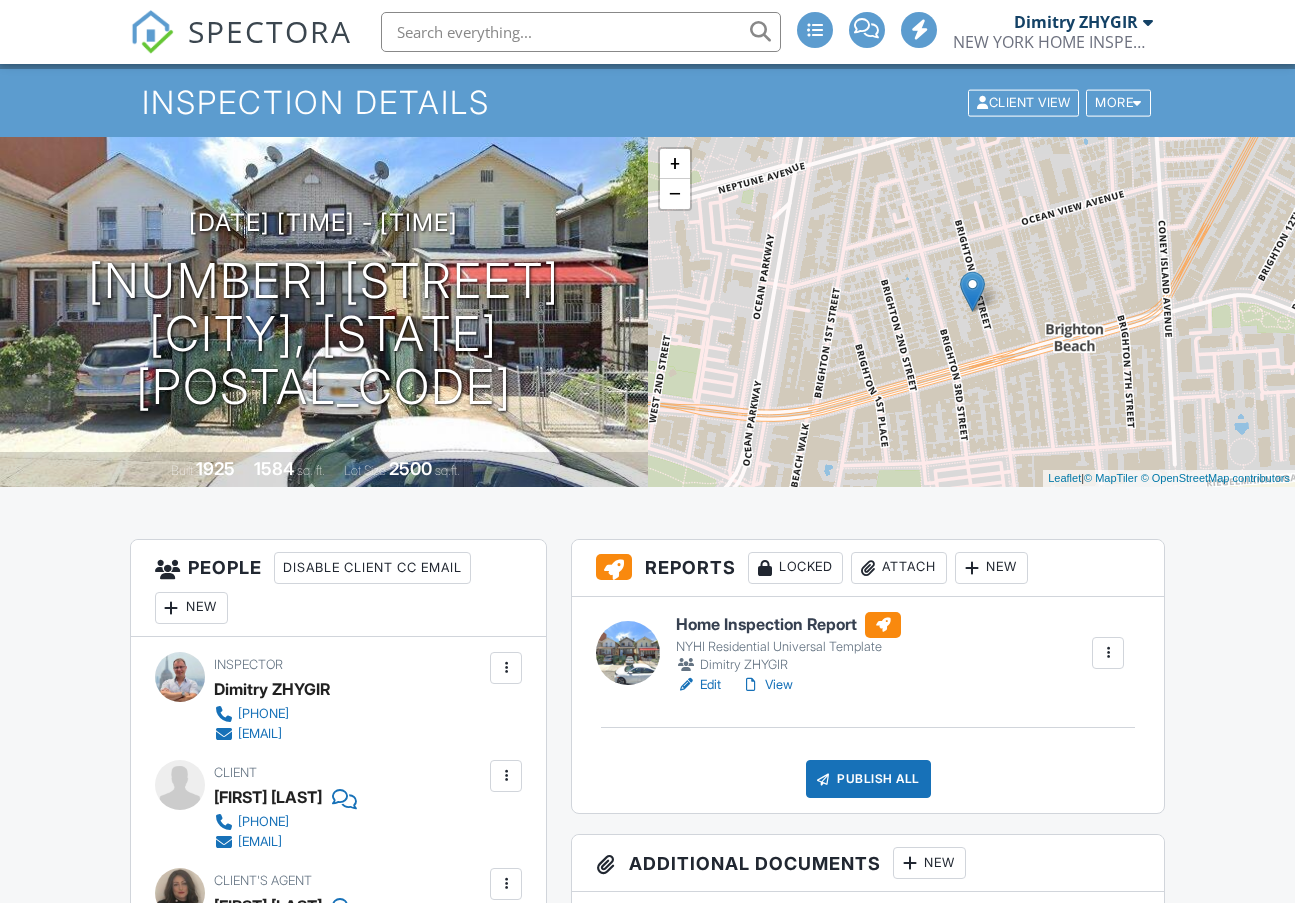 scroll, scrollTop: 333, scrollLeft: 0, axis: vertical 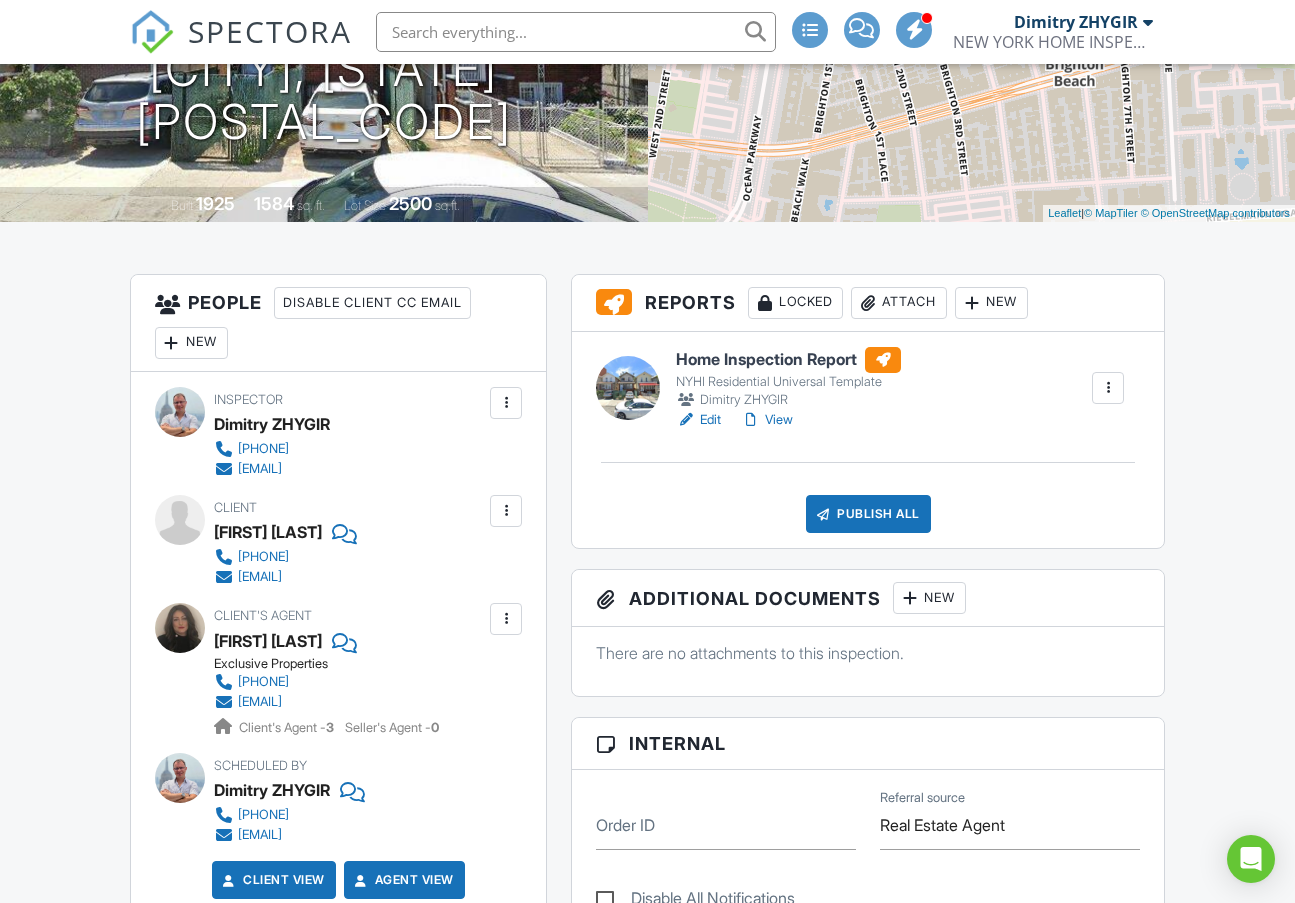 click on "New" at bounding box center (191, 343) 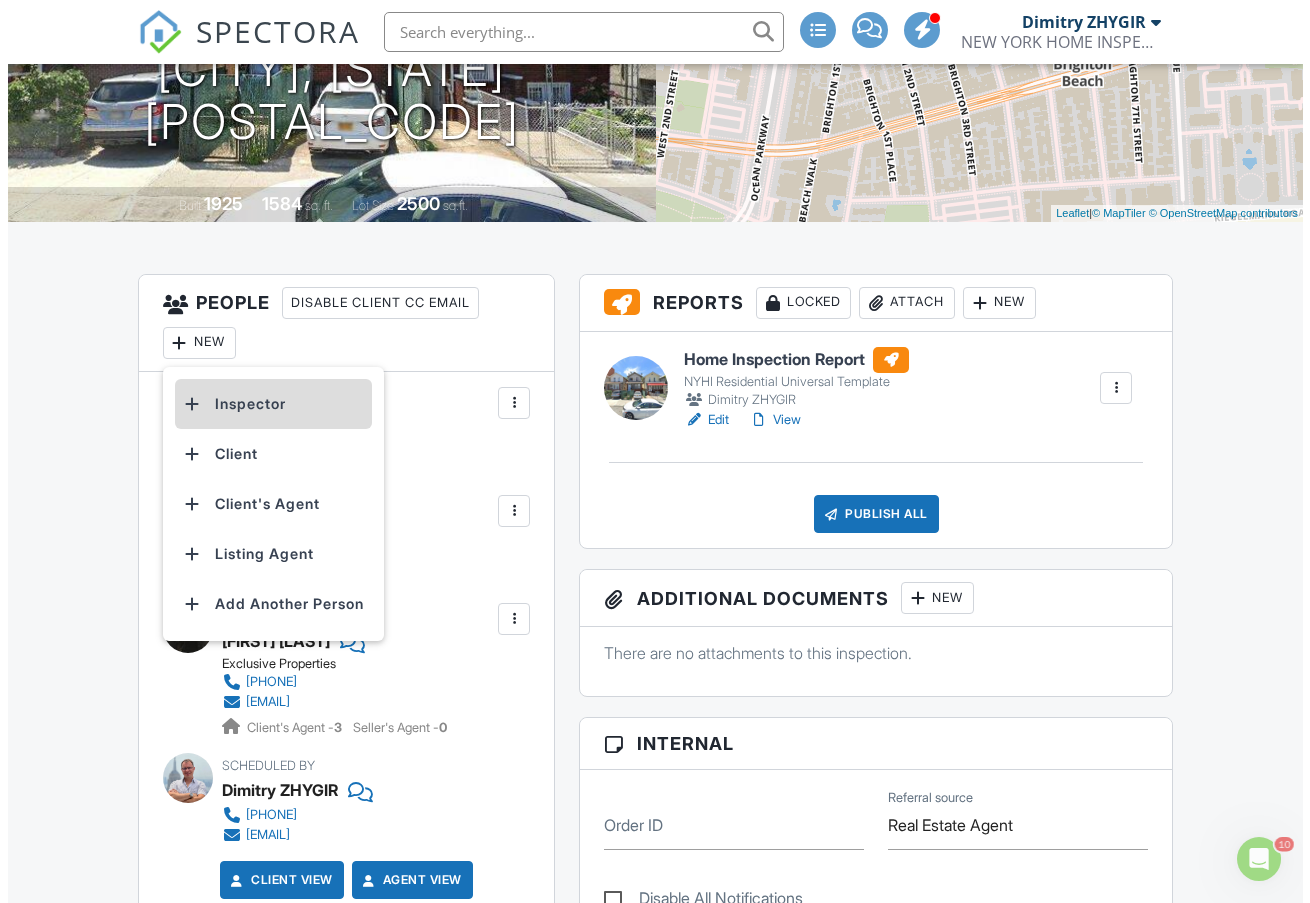 scroll, scrollTop: 0, scrollLeft: 0, axis: both 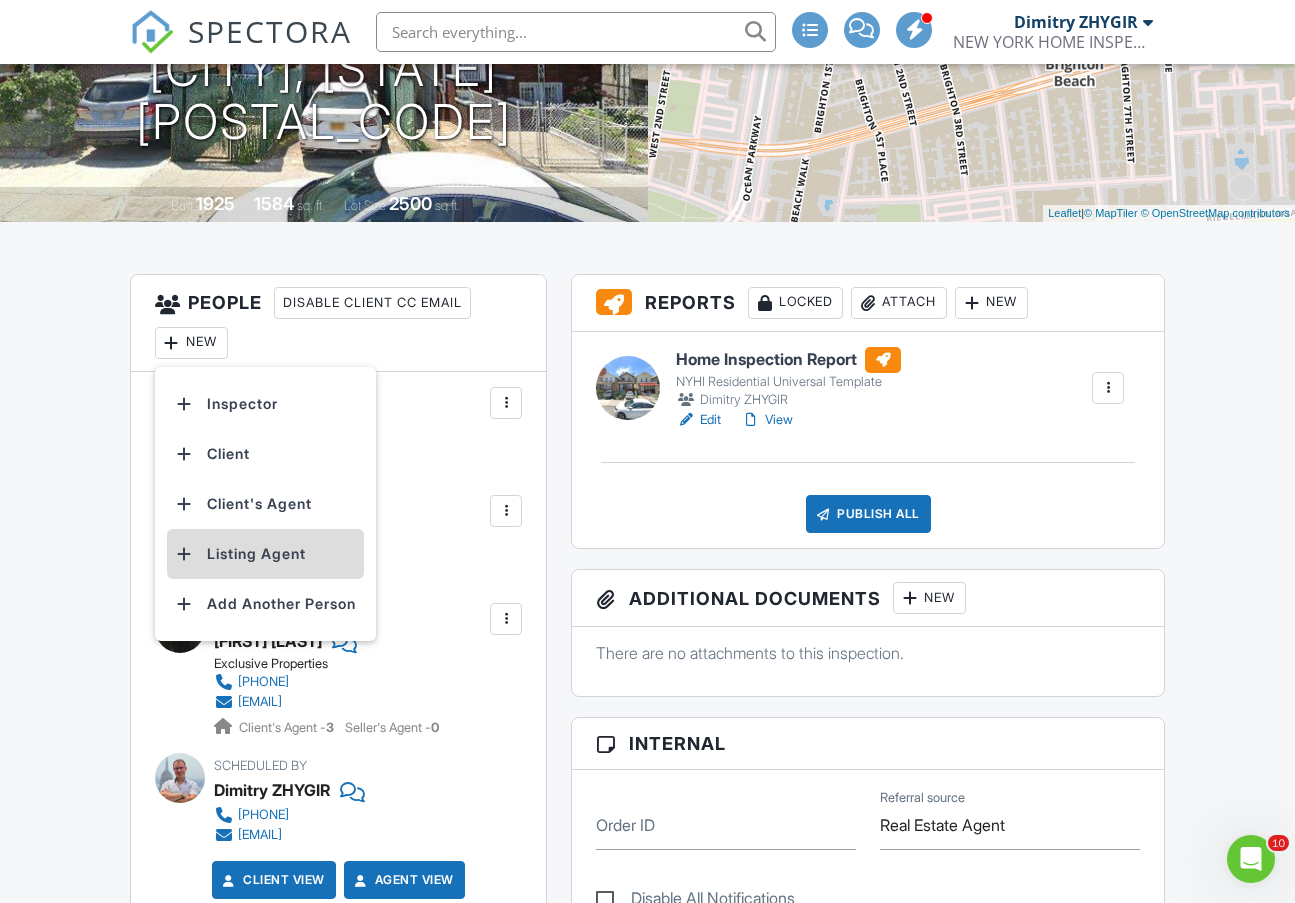 click on "Listing Agent" at bounding box center [265, 554] 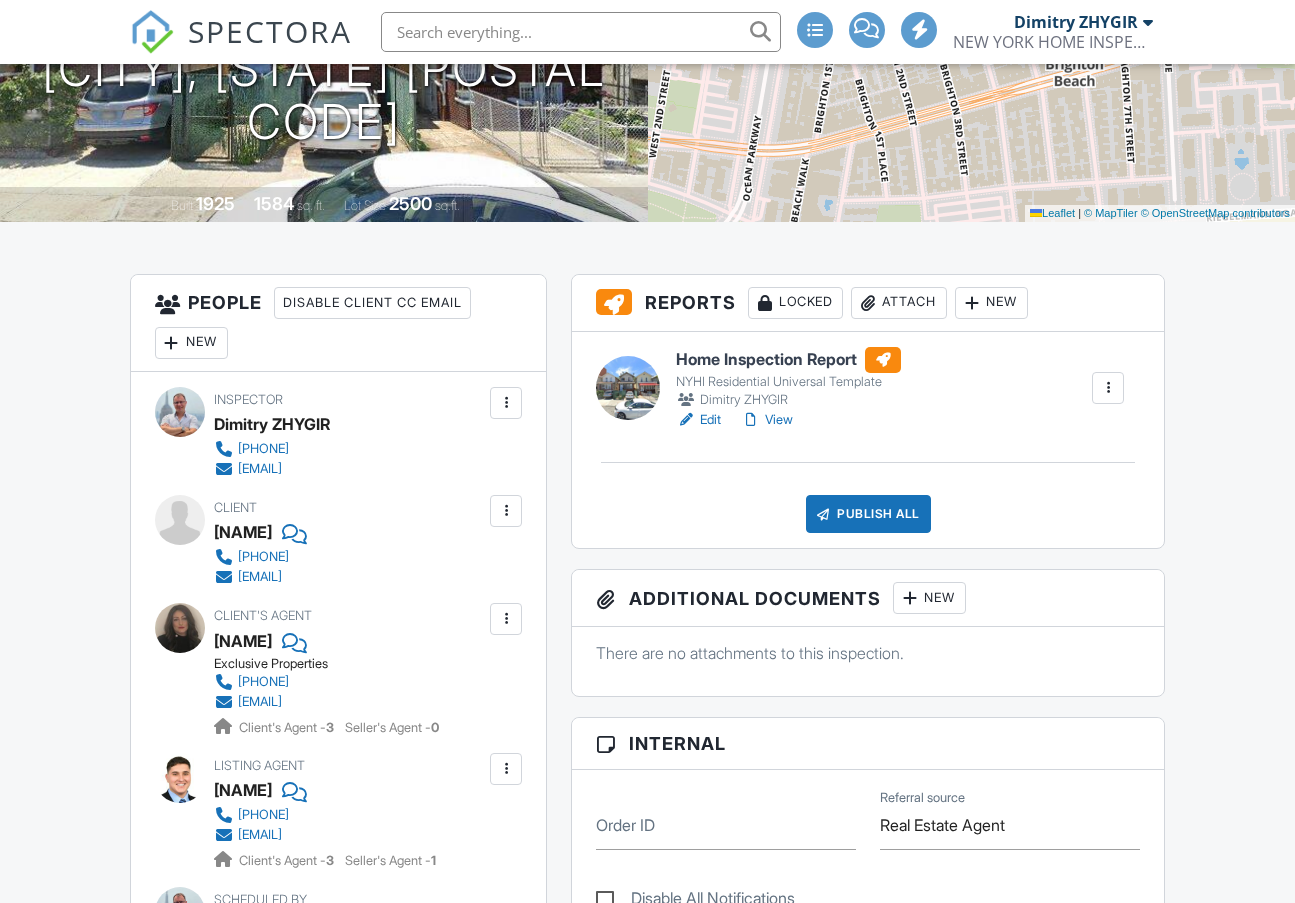 scroll, scrollTop: 333, scrollLeft: 0, axis: vertical 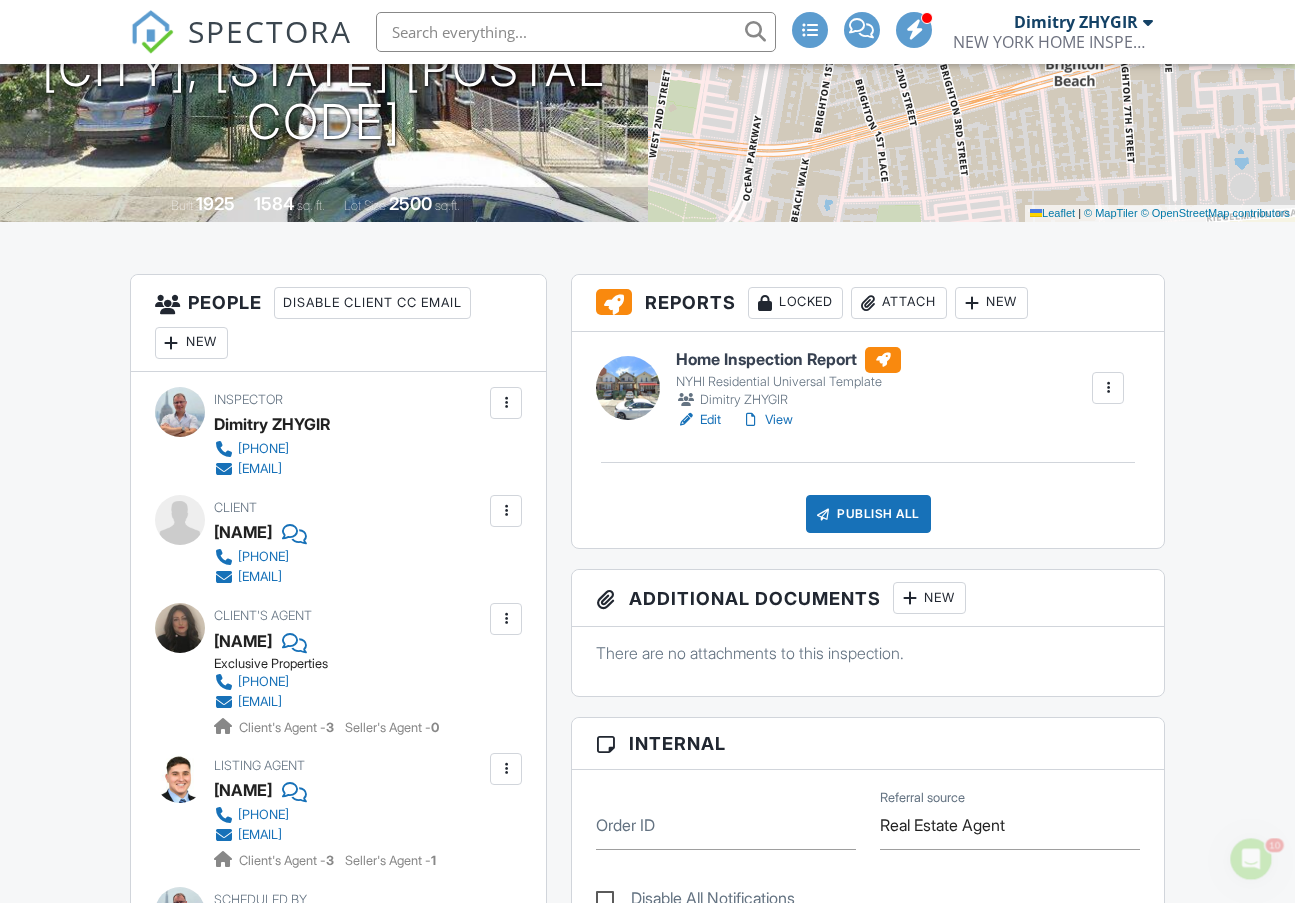 click on "All emails and texts are disabled for this inspection!
All emails and texts have been disabled for this inspection. This may have happened due to someone manually disabling them or this inspection being unconfirmed when it was scheduled. To re-enable emails and texts for this inspection, click the button below.
Turn on emails and texts
Reports
Locked
Attach
New
Home Inspection Report
NYHI Residential Universal Template
Dimitry ZHYGIR
Edit
View
Quick Publish
Assign Inspectors
Copy
Delete
Publish All
Checking report completion
Publish report?
Before publishing from the web, click "Preview/Publish" in the Report Editor to save your changes ( don't know where that is? ). If this is not clicked, your latest changes may not appear in the report.
Cancel
Publish
Share archived report" at bounding box center [648, 1290] 